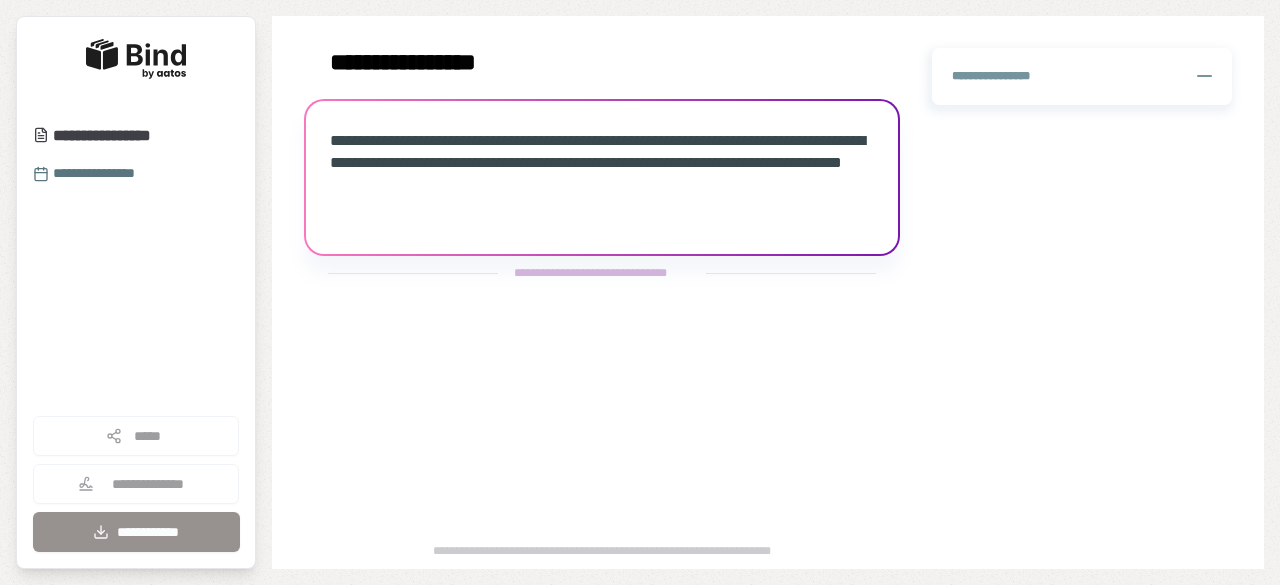 scroll, scrollTop: 0, scrollLeft: 0, axis: both 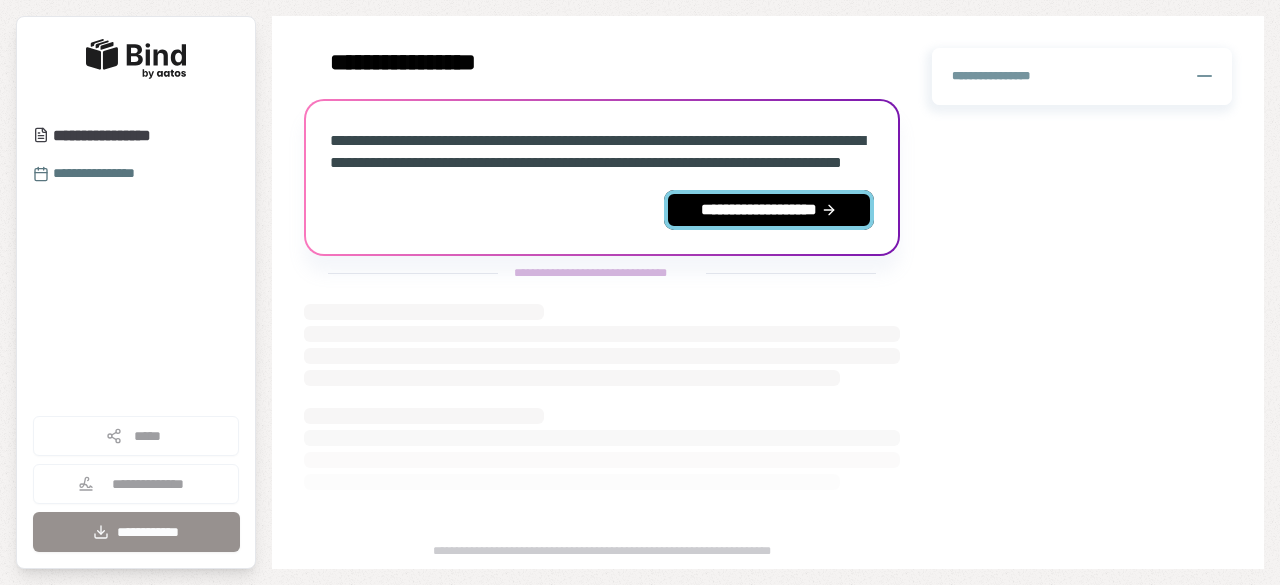 click on "**********" at bounding box center (769, 210) 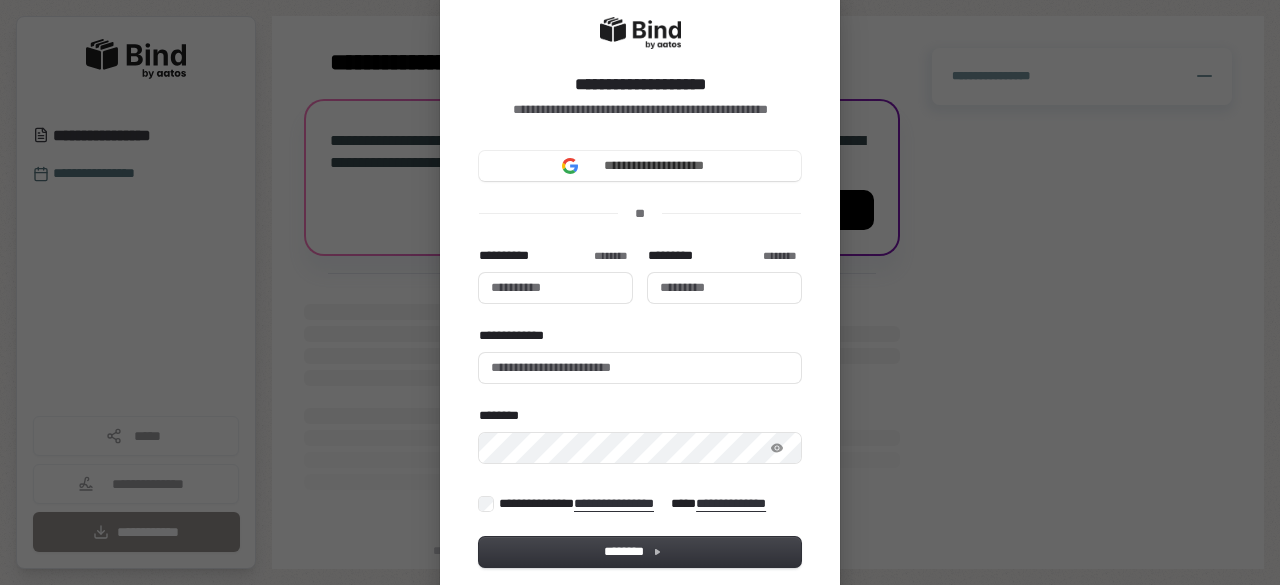 scroll, scrollTop: 76, scrollLeft: 0, axis: vertical 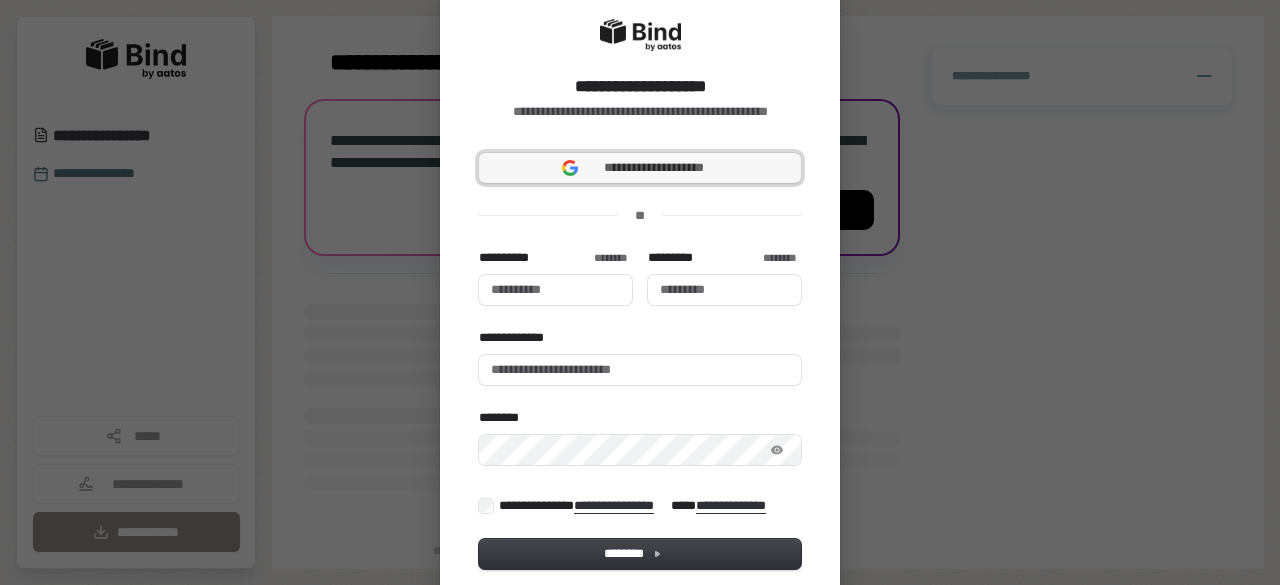 click on "**********" at bounding box center [640, 168] 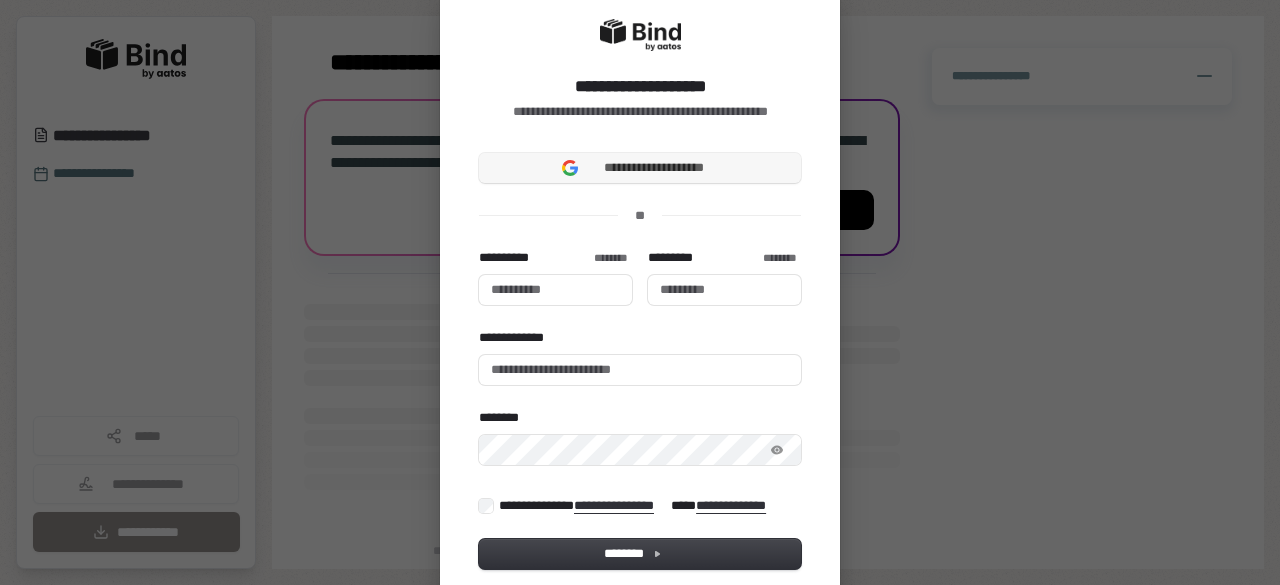 type 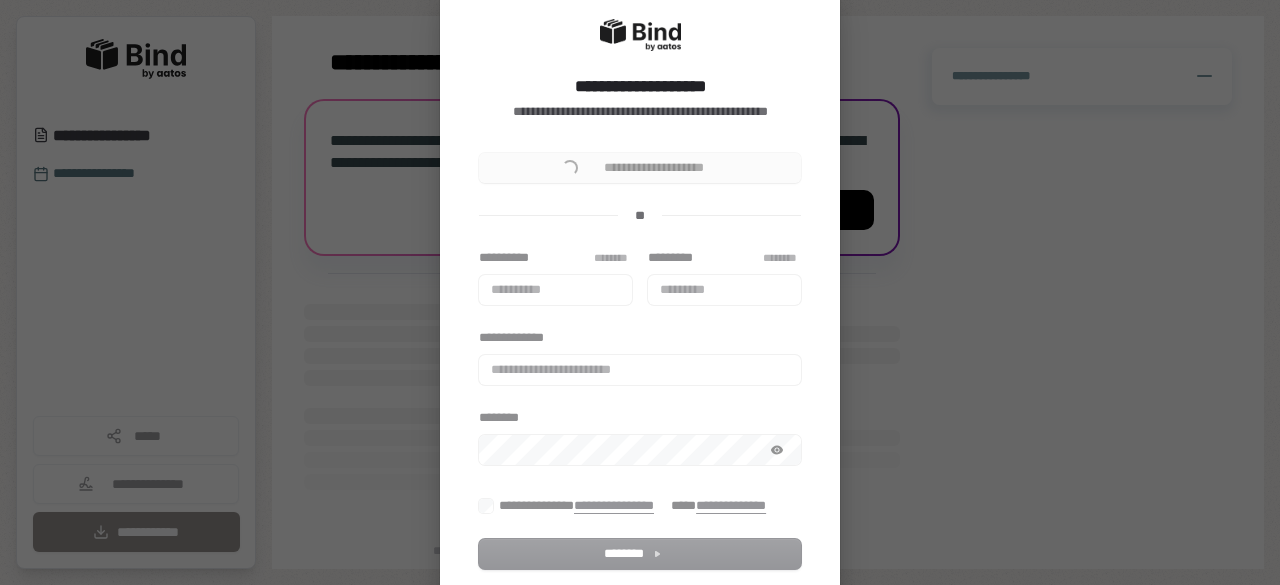 click on "**********" at bounding box center [640, 168] 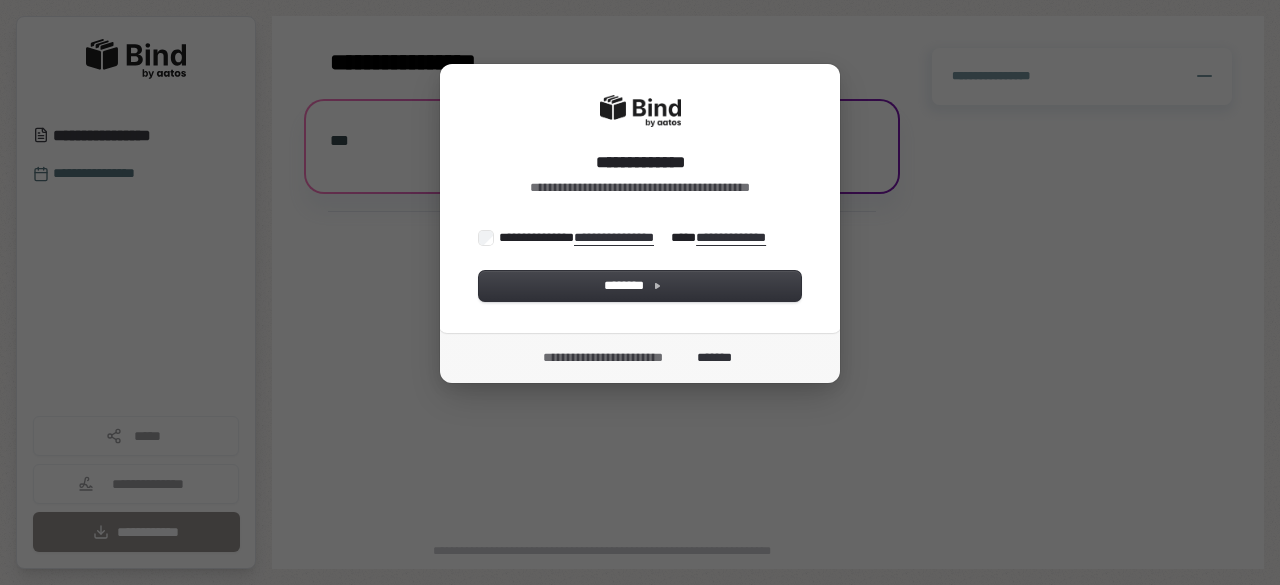 scroll, scrollTop: 0, scrollLeft: 0, axis: both 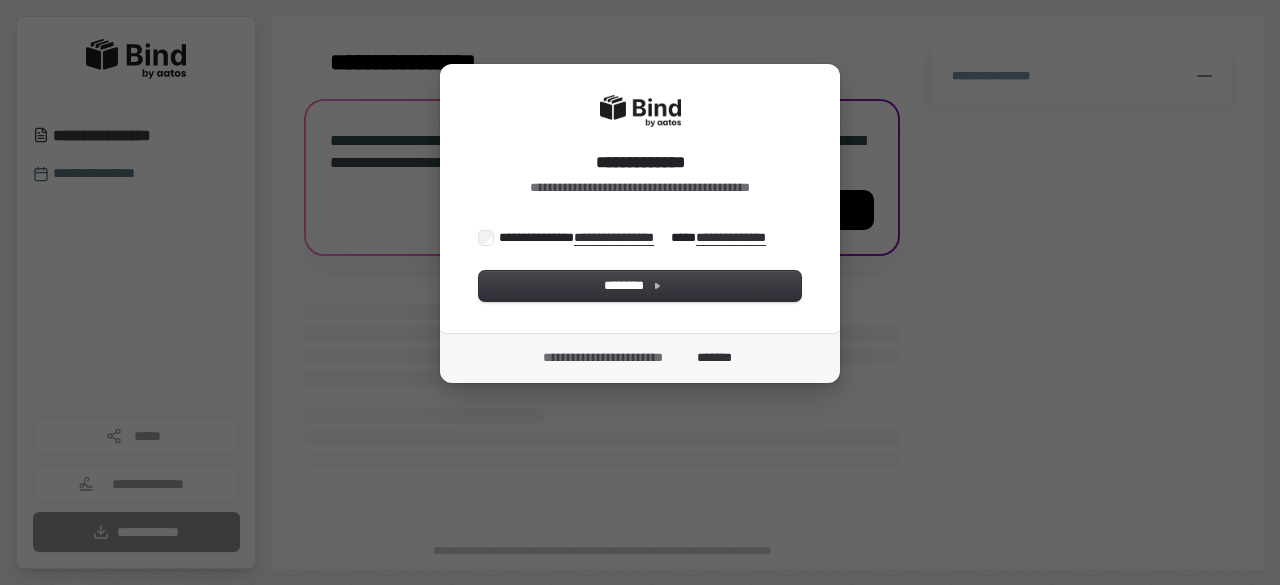click on "**********" at bounding box center [640, 292] 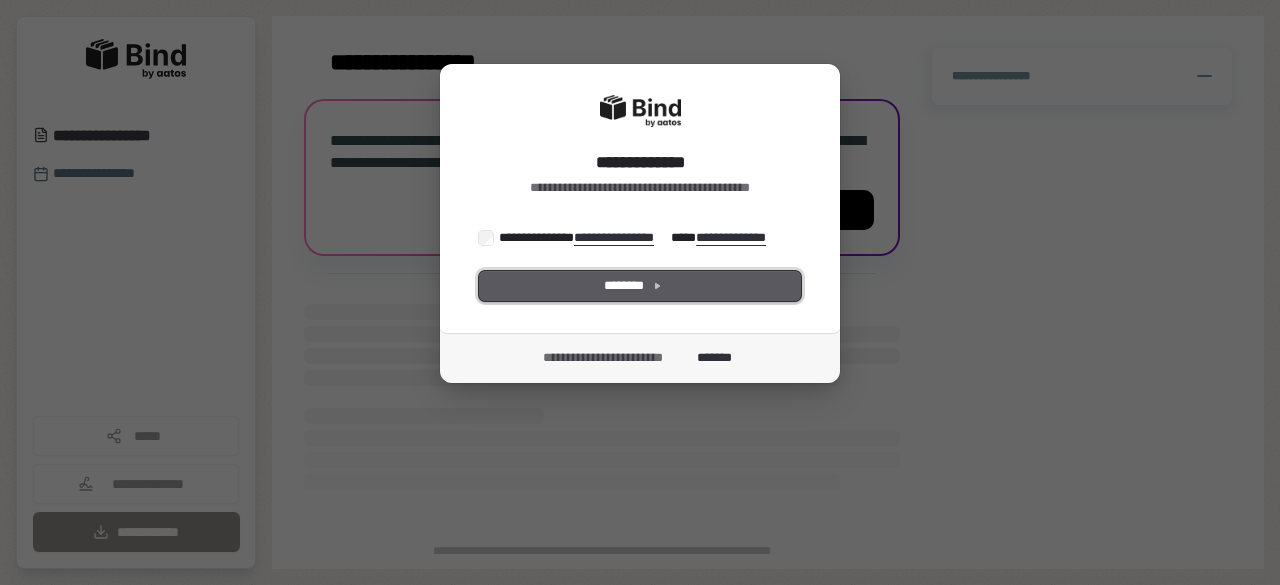 click on "********" at bounding box center [640, 286] 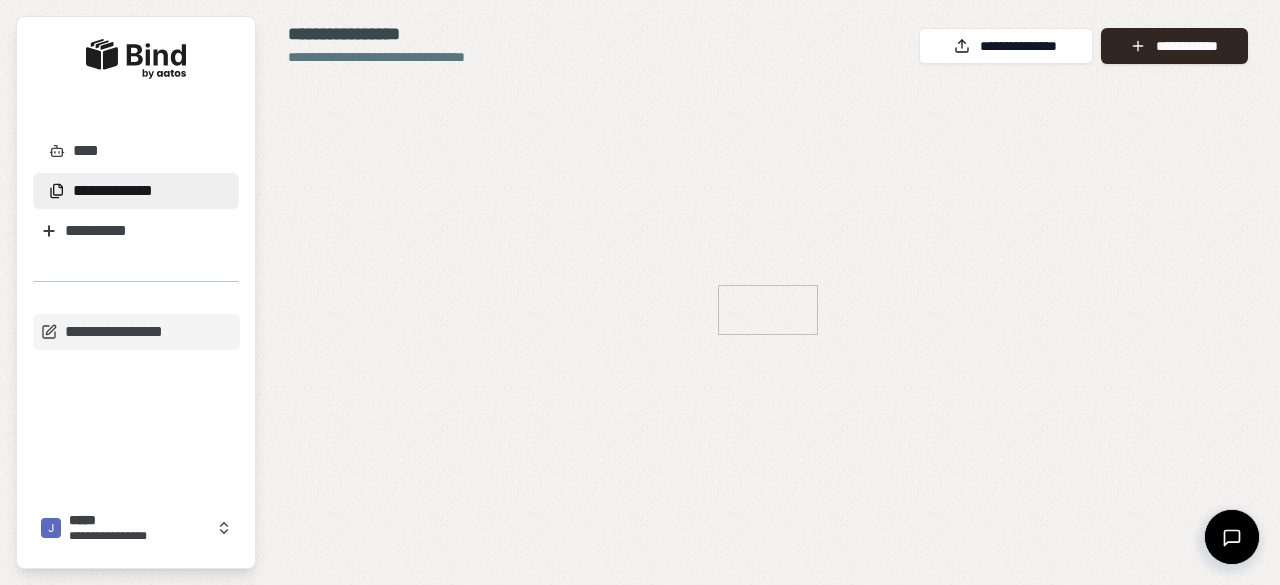 scroll, scrollTop: 0, scrollLeft: 0, axis: both 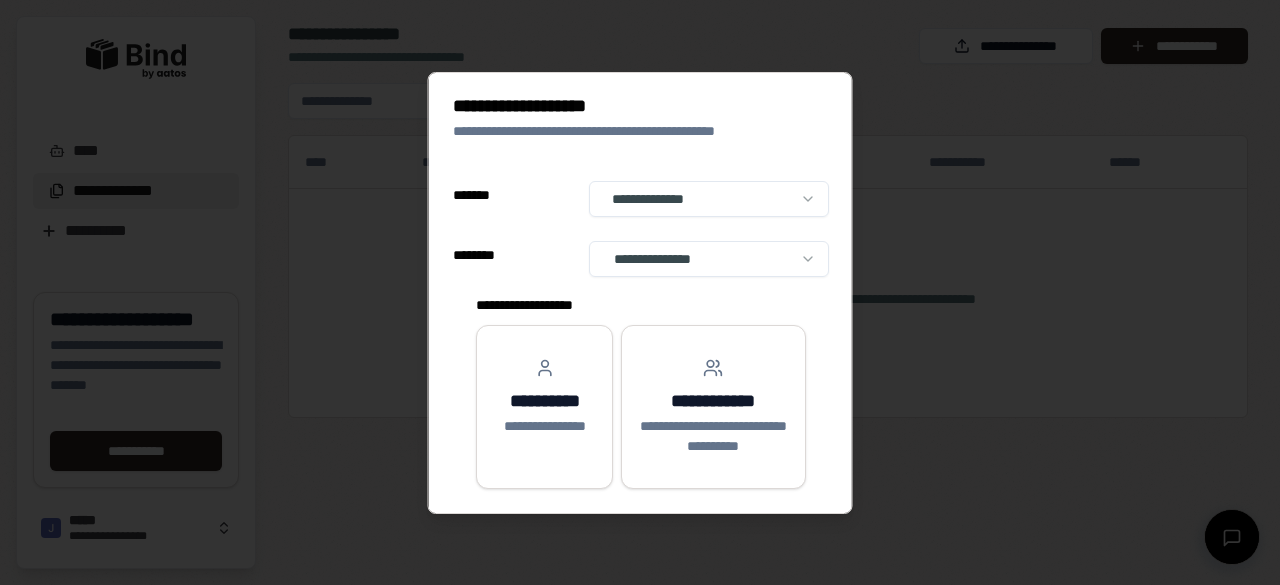 select on "******" 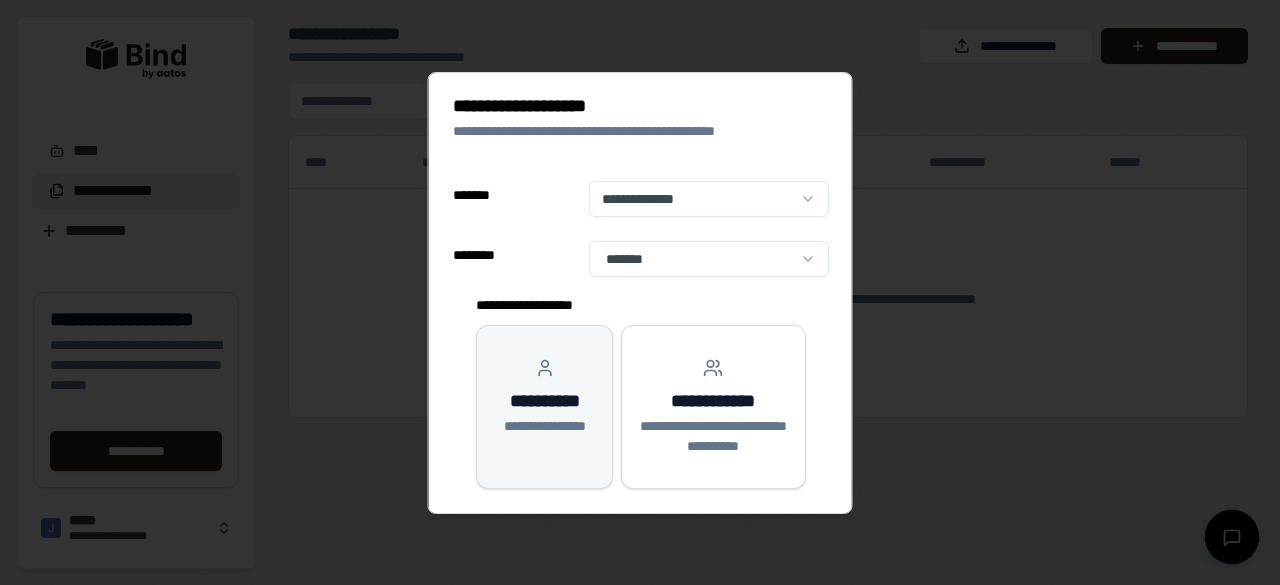 click on "**********" at bounding box center [543, 426] 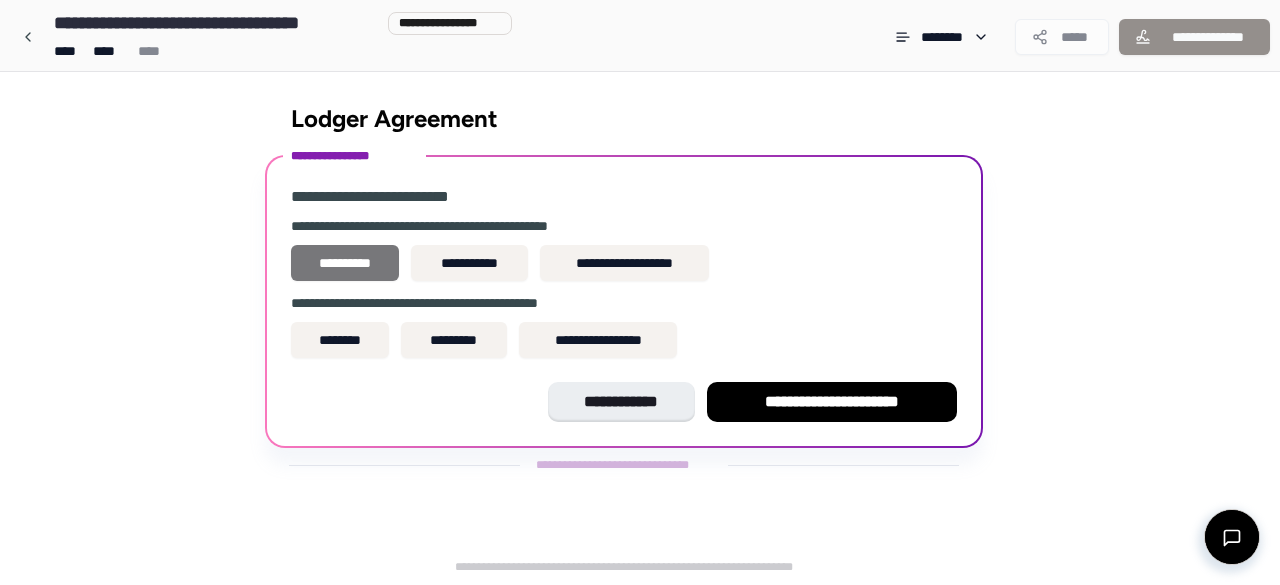 click on "**********" at bounding box center (345, 263) 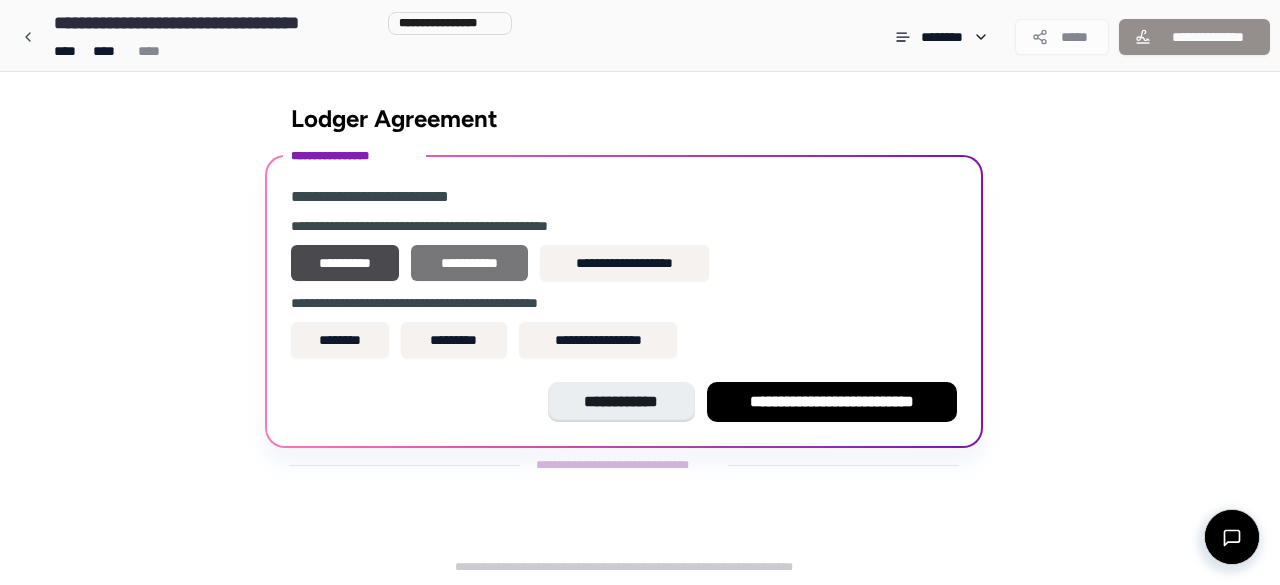 click on "**********" at bounding box center (469, 263) 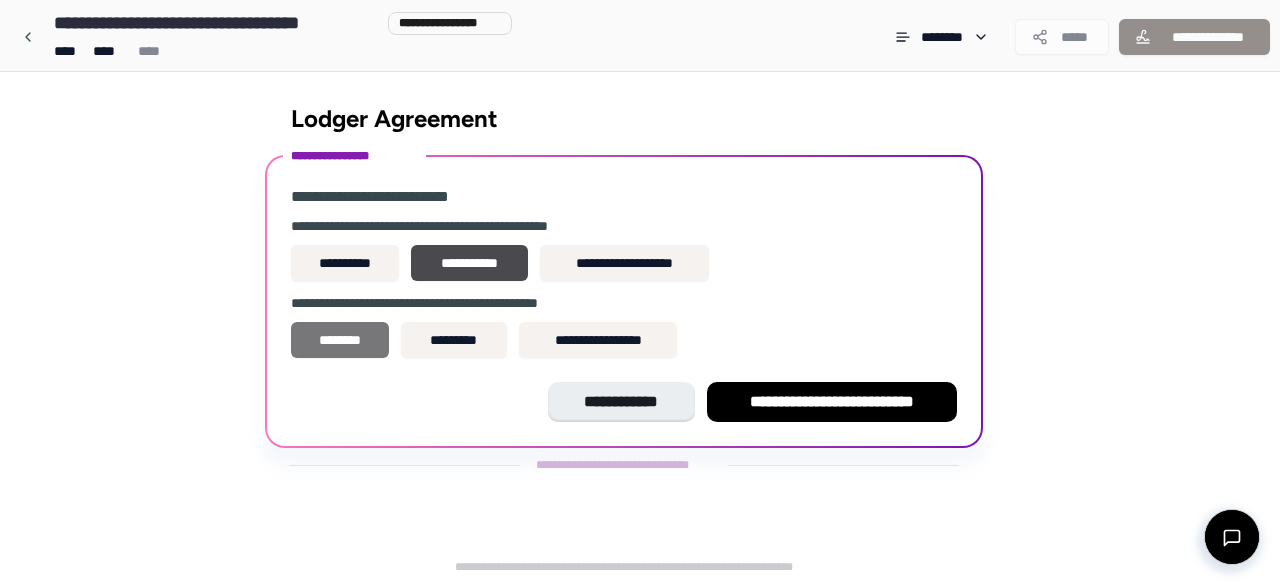 click on "********" at bounding box center [340, 340] 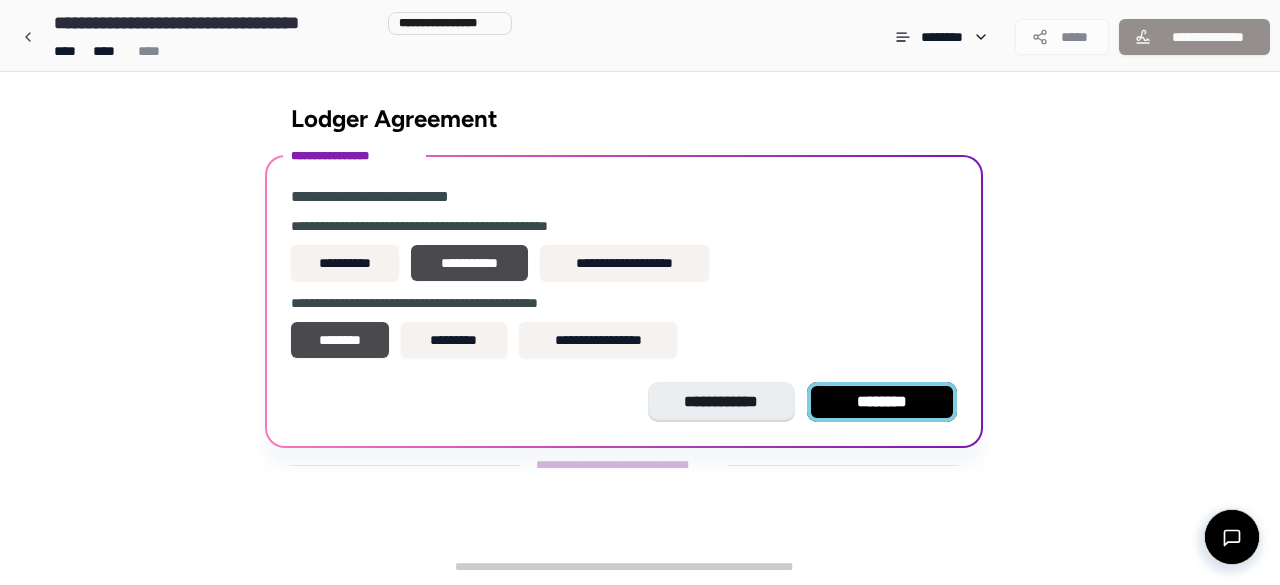 click on "********" at bounding box center (882, 402) 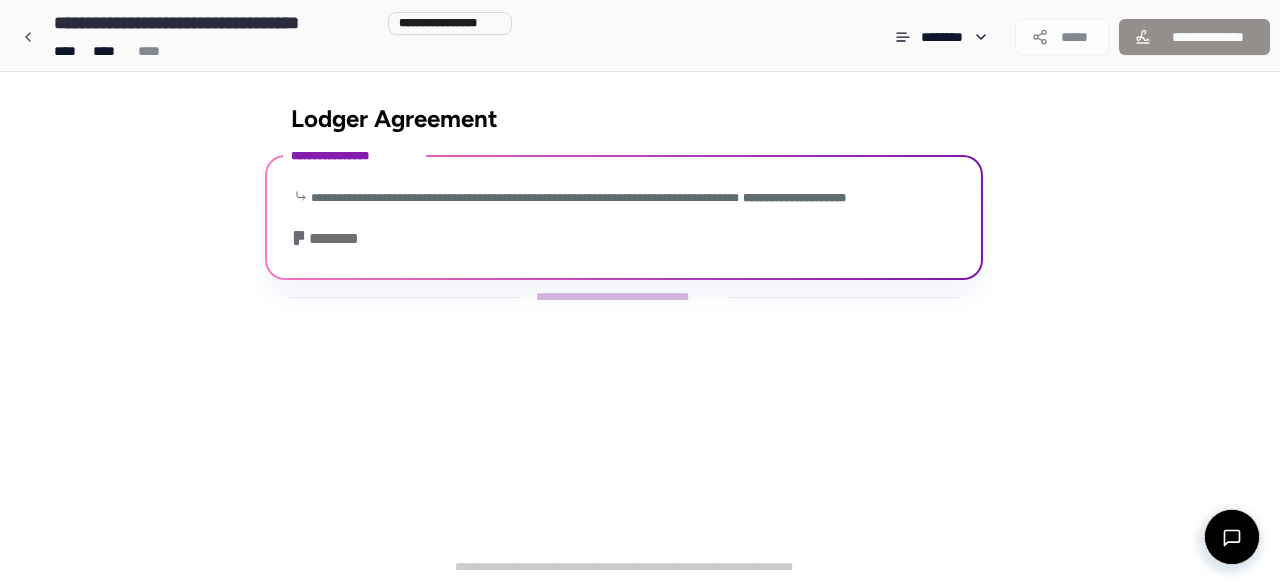 click on "**********" at bounding box center (624, 220) 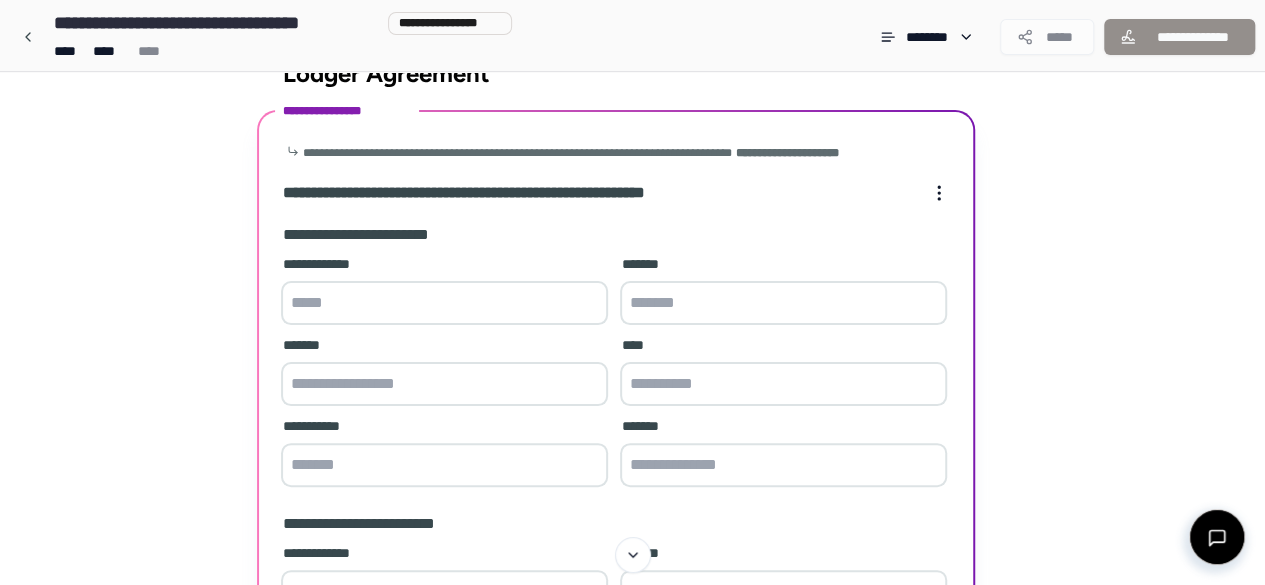 scroll, scrollTop: 44, scrollLeft: 0, axis: vertical 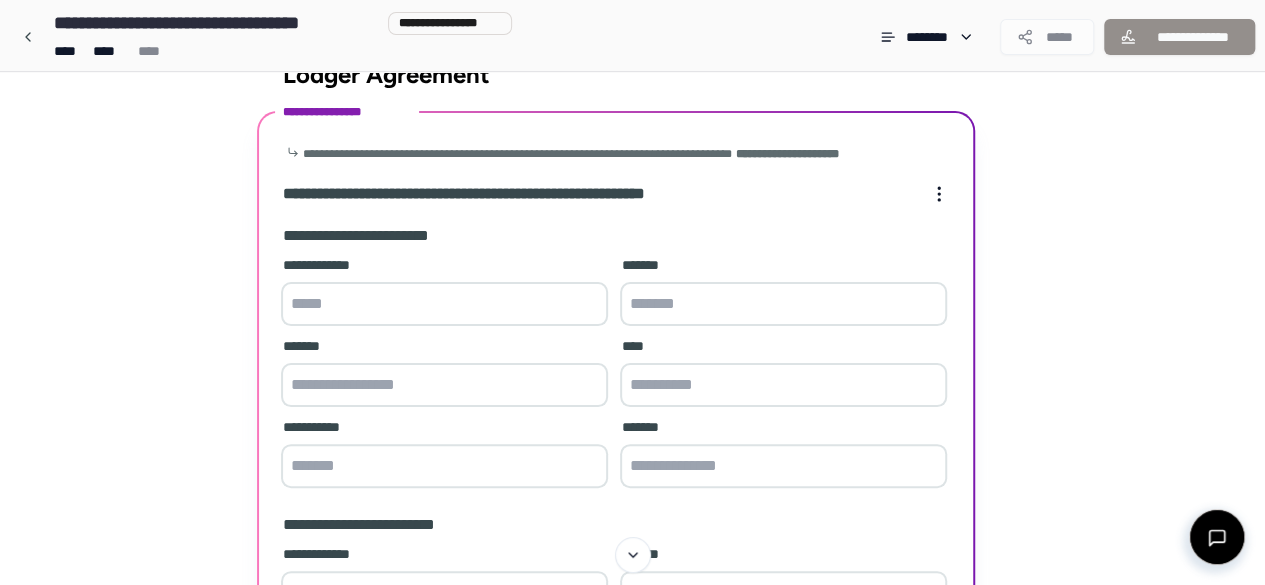click at bounding box center (444, 304) 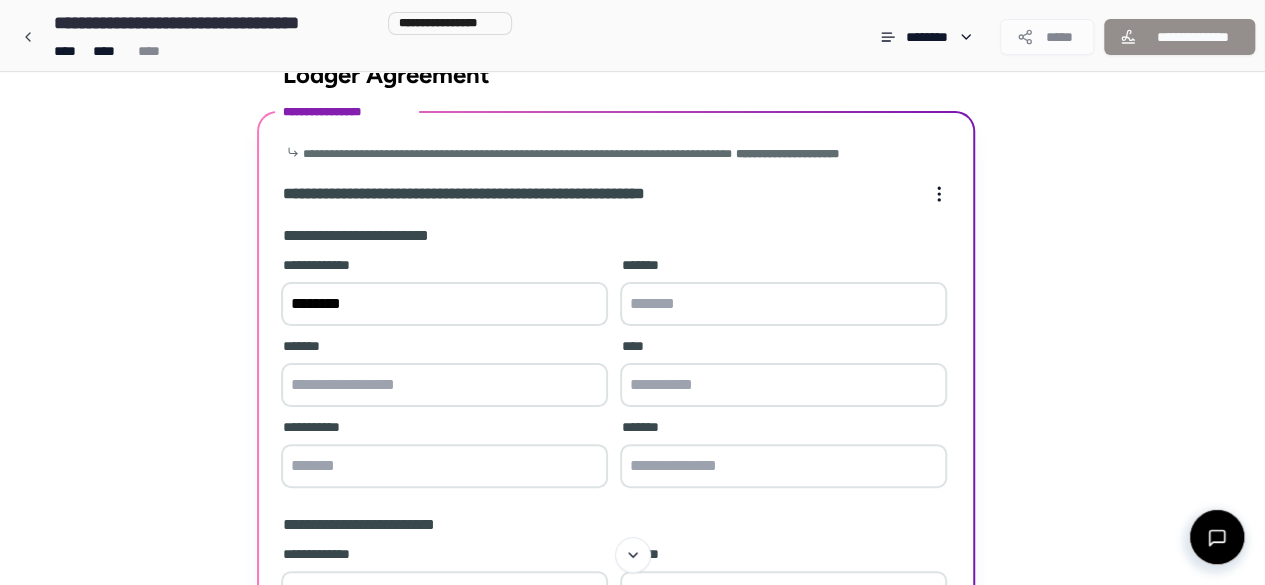 type on "********" 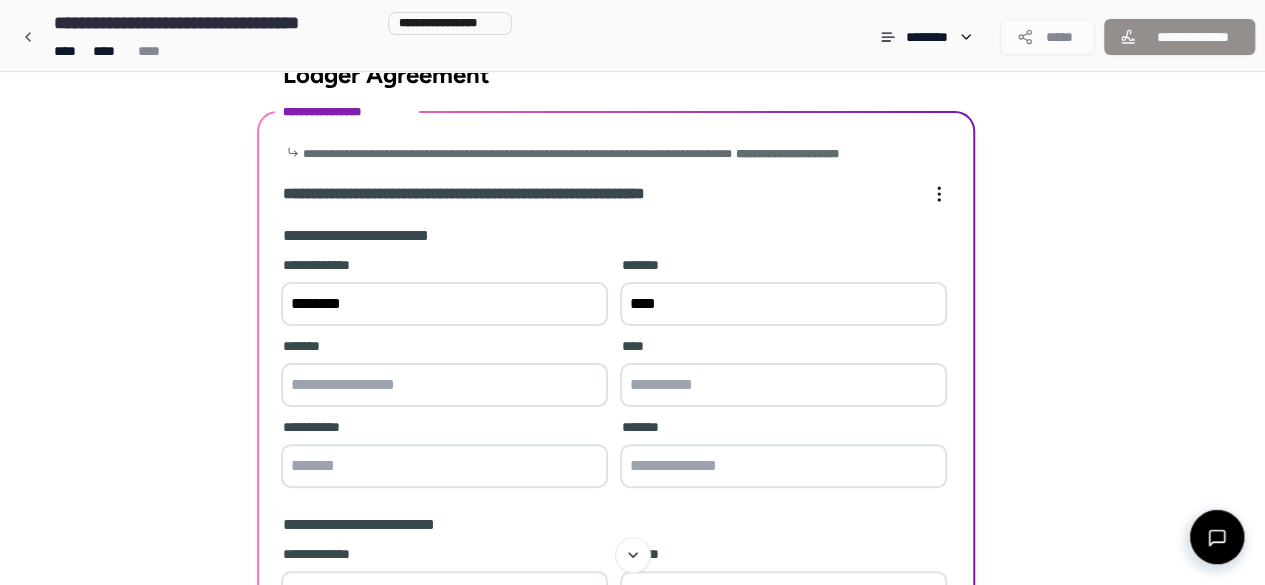 type on "****" 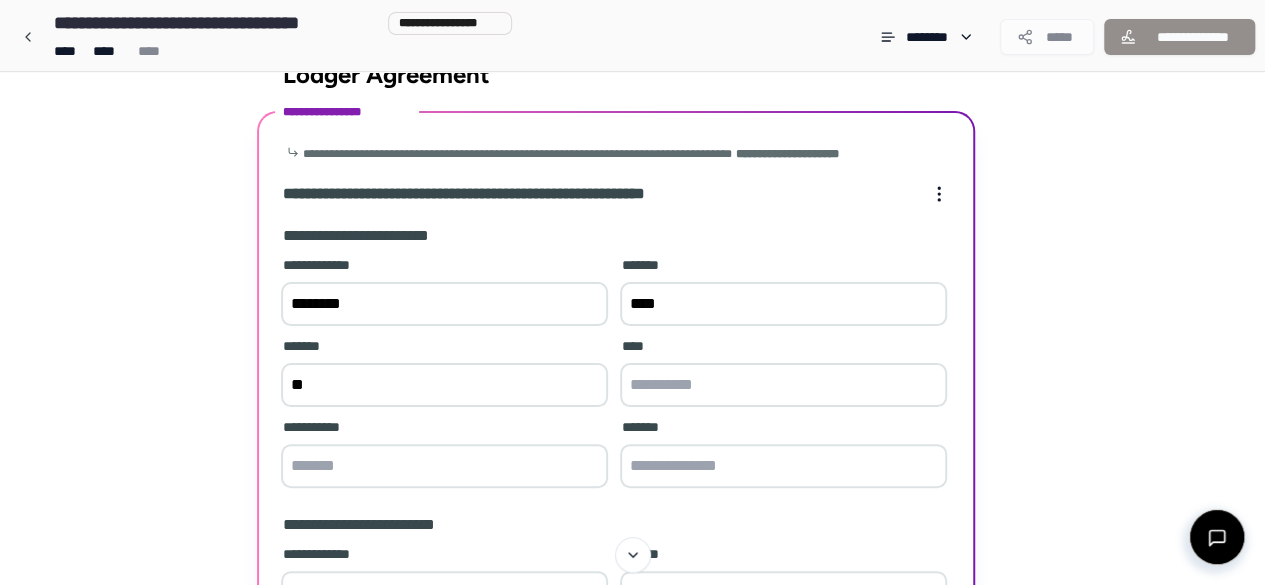 type on "*" 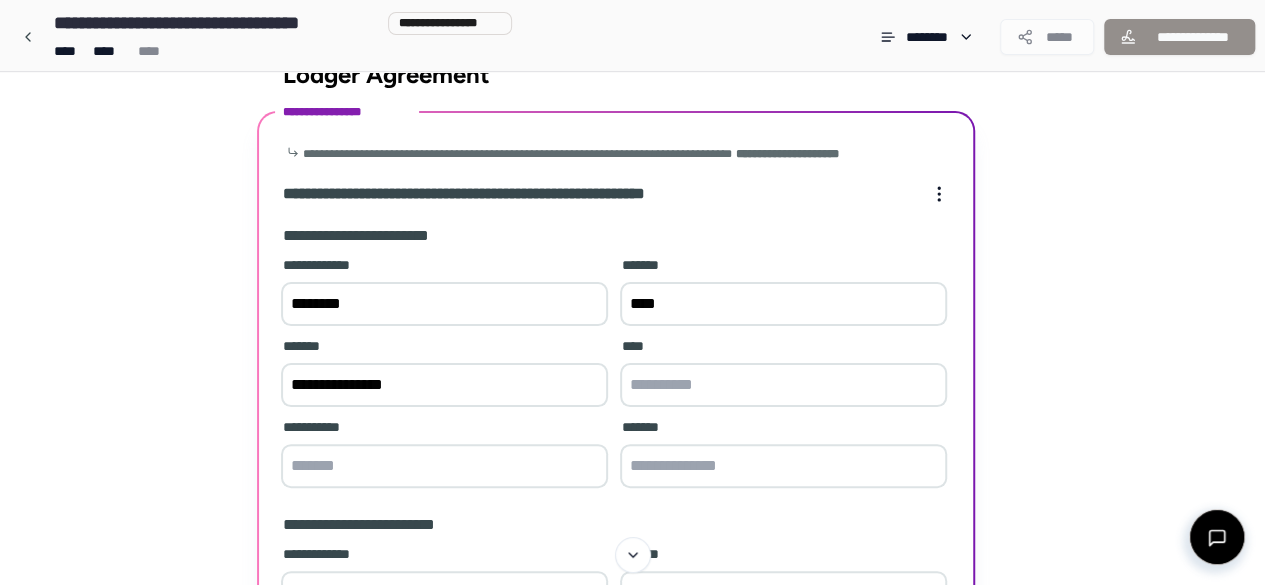 type on "**********" 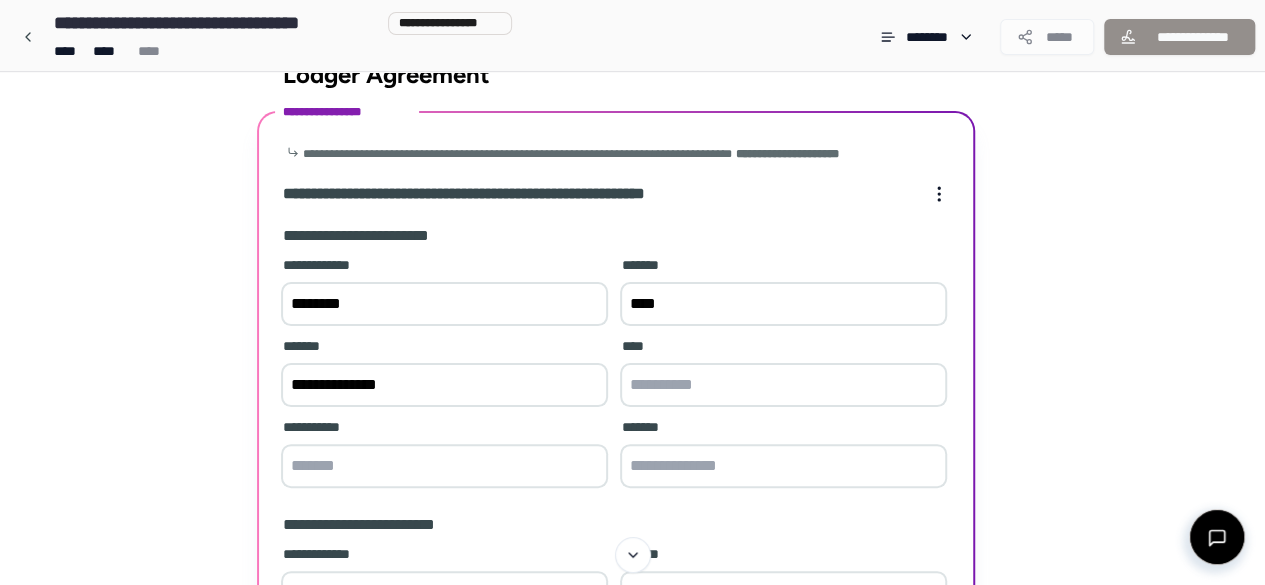 click at bounding box center (783, 385) 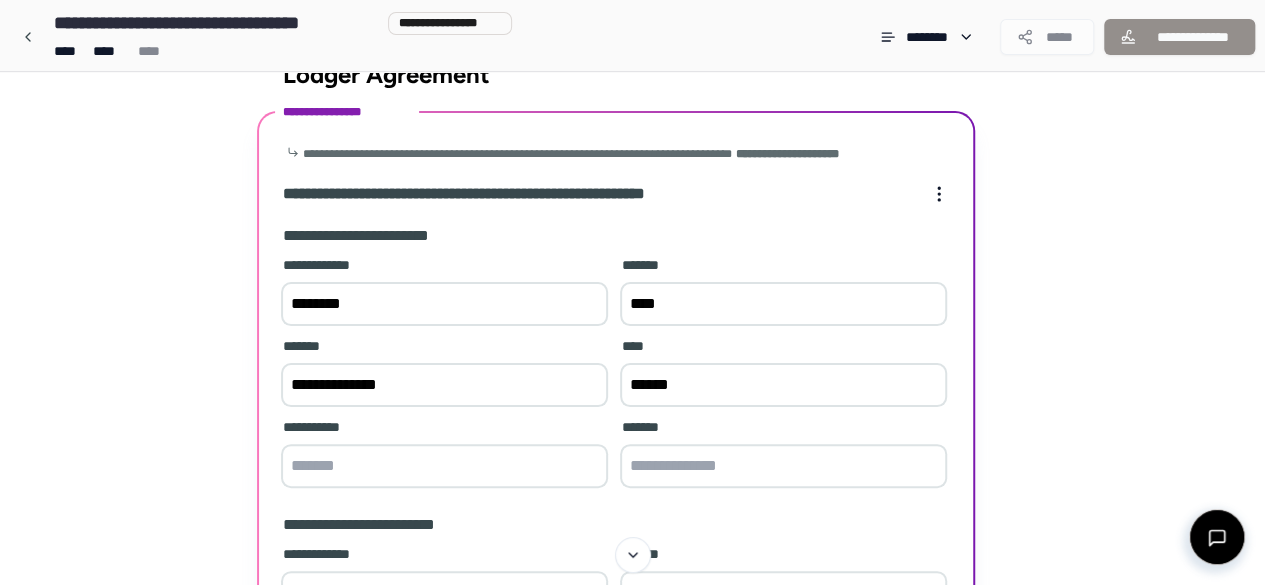 type on "******" 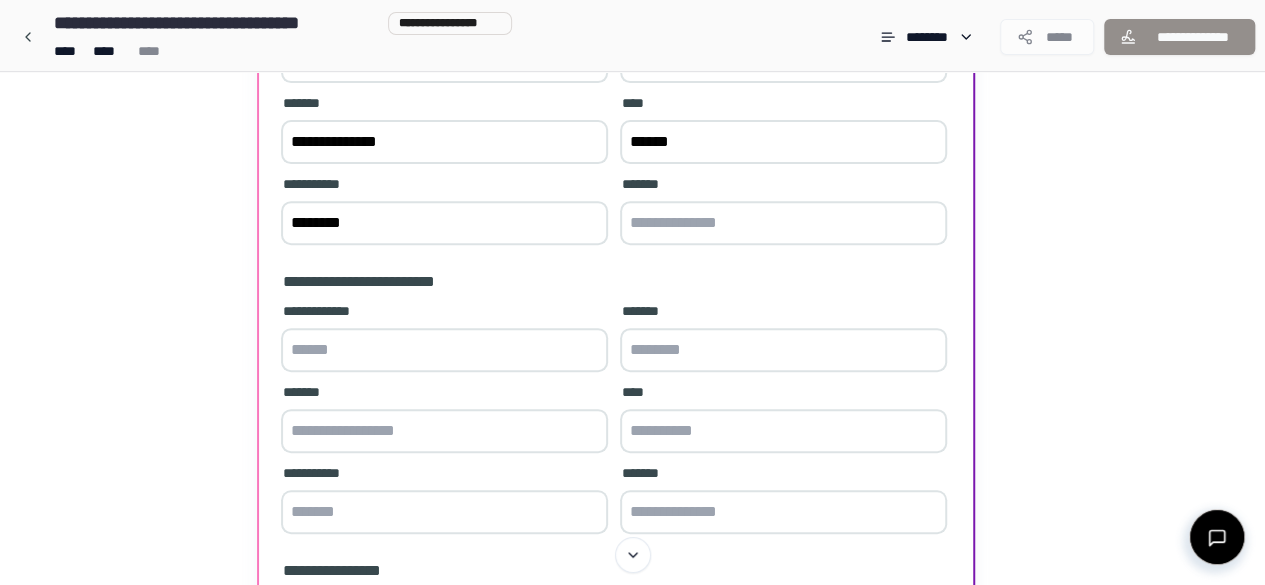 scroll, scrollTop: 278, scrollLeft: 0, axis: vertical 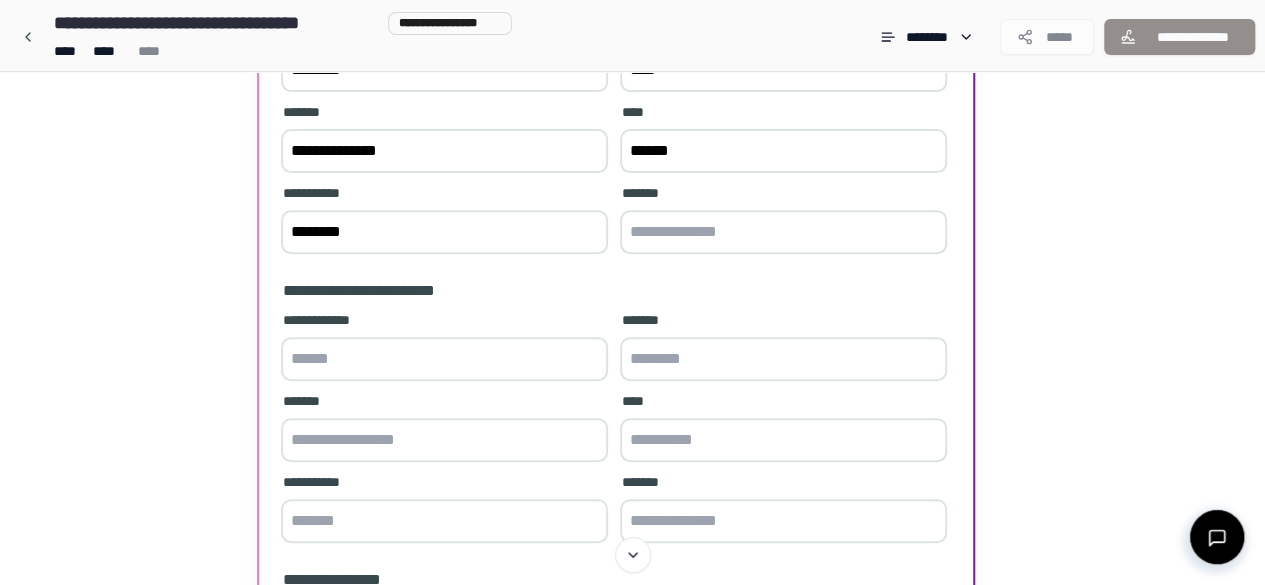 type on "********" 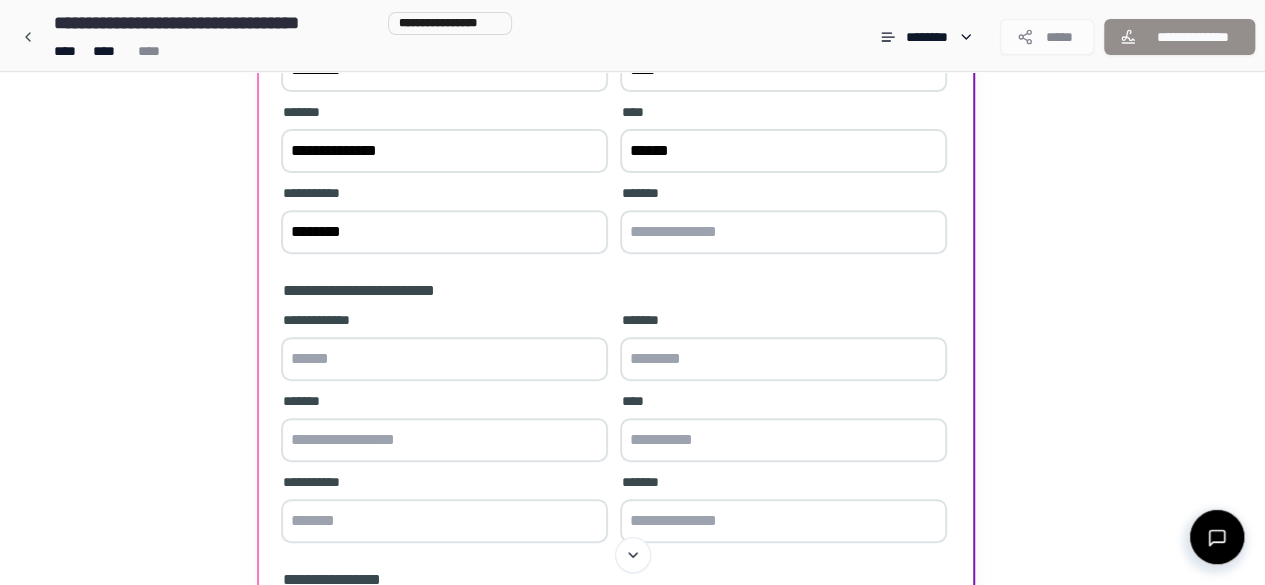 click at bounding box center (783, 232) 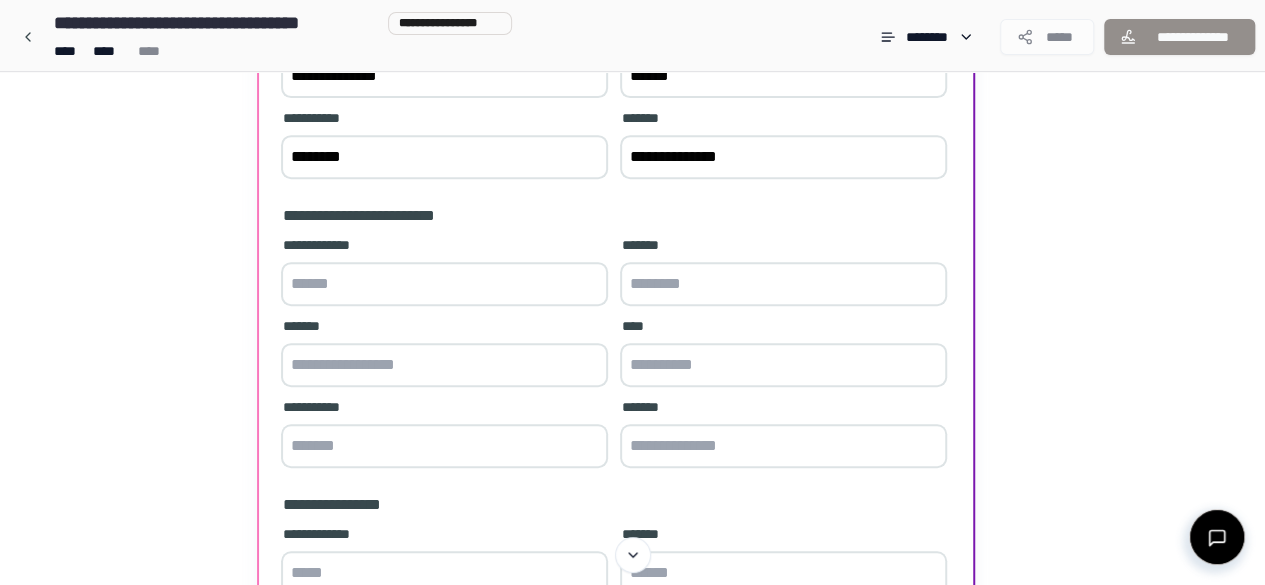 scroll, scrollTop: 352, scrollLeft: 0, axis: vertical 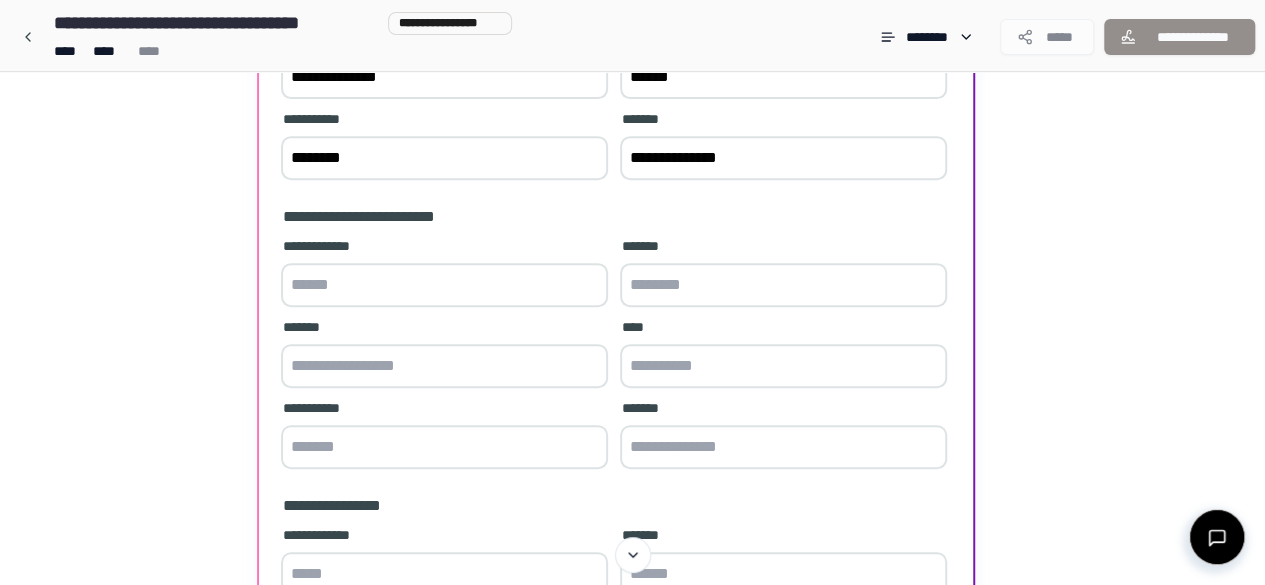 type on "**********" 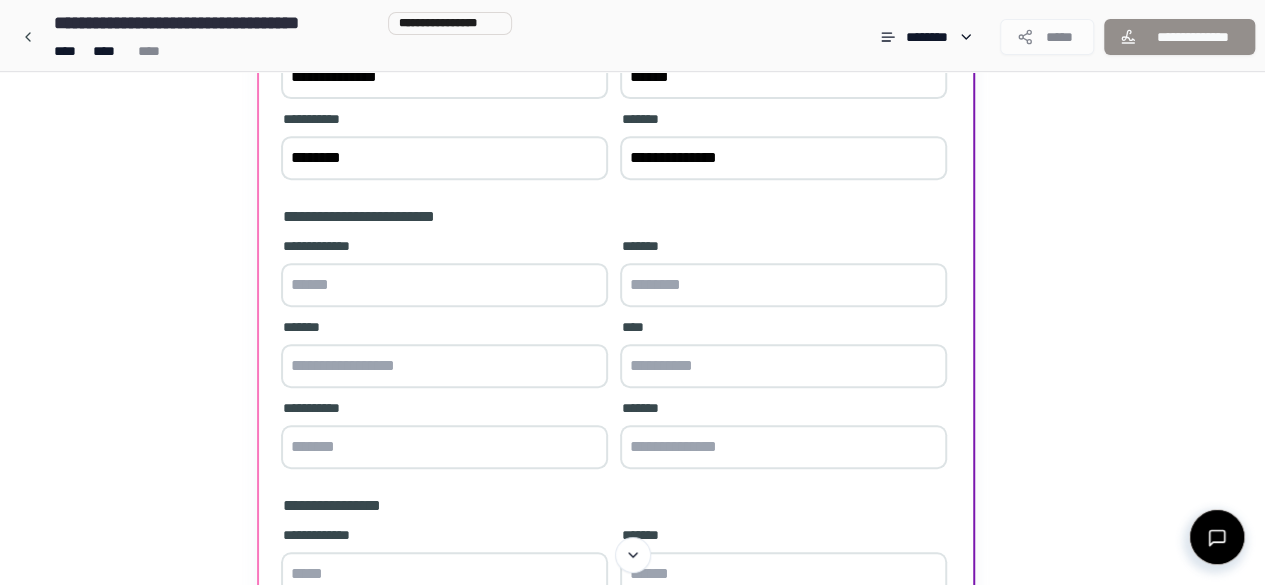 click on "**********" at bounding box center [616, 217] 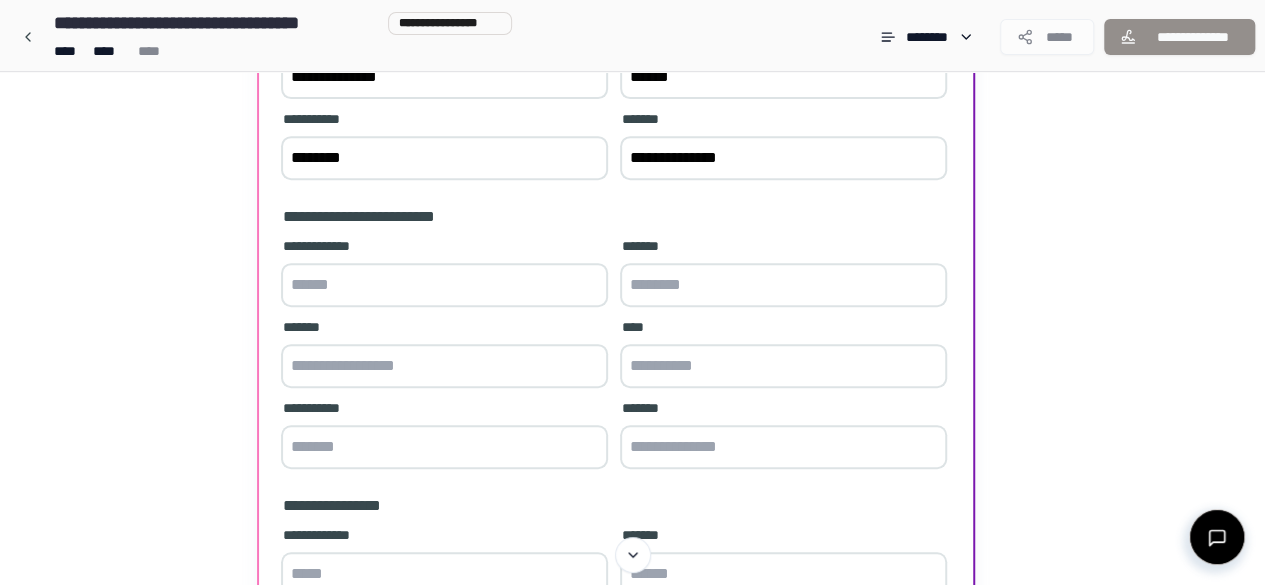 click at bounding box center [444, 285] 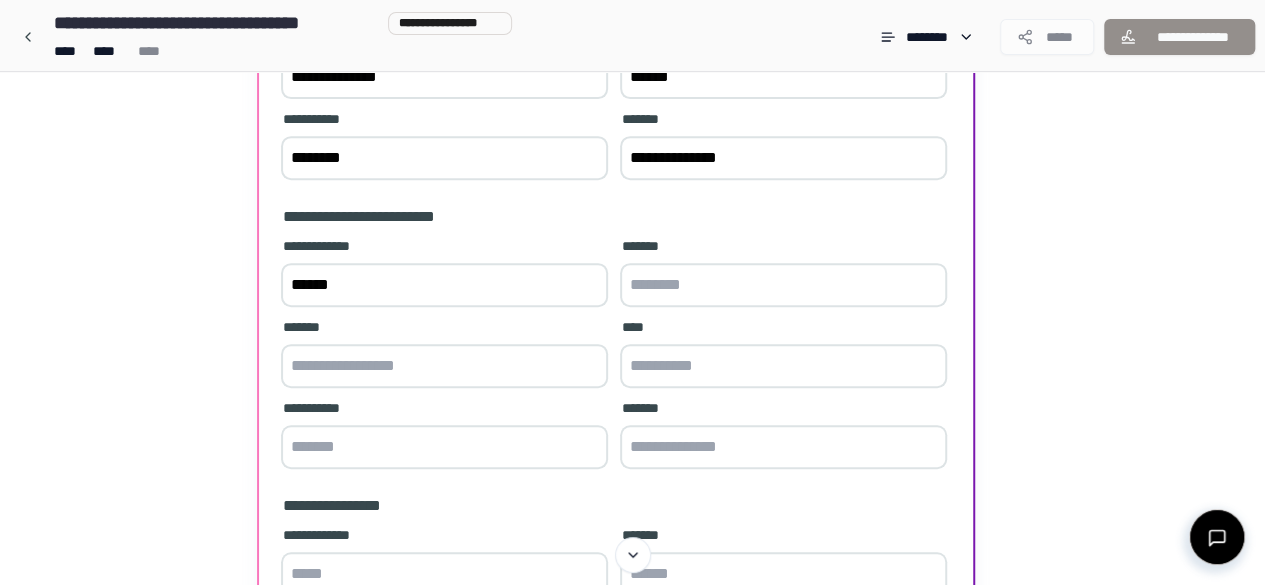 type on "*****" 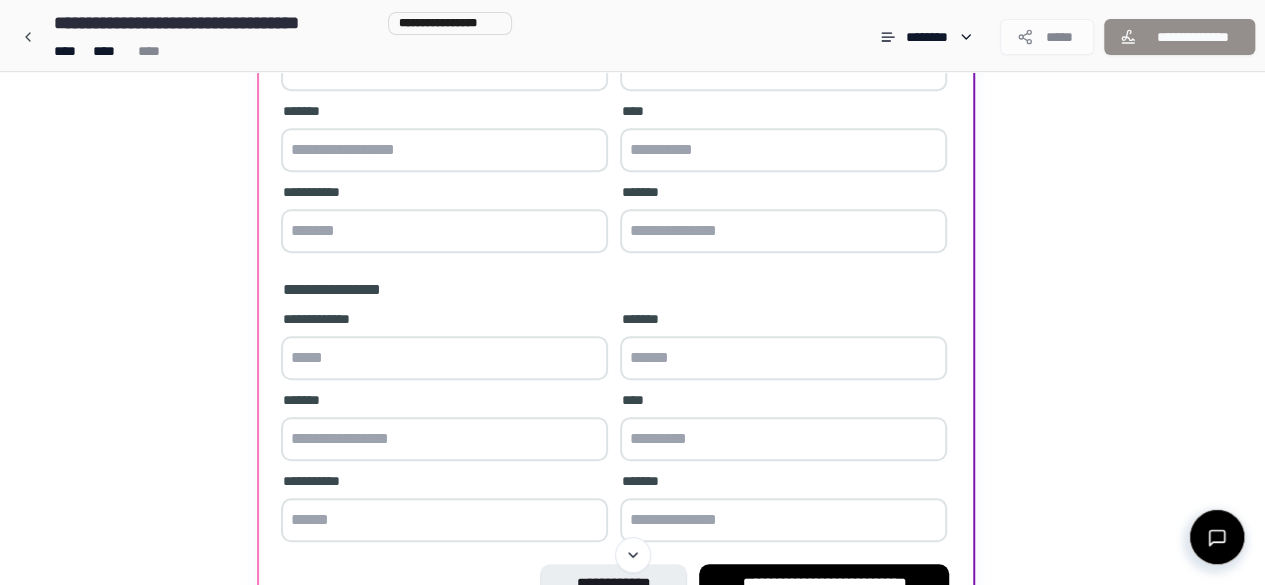 scroll, scrollTop: 571, scrollLeft: 0, axis: vertical 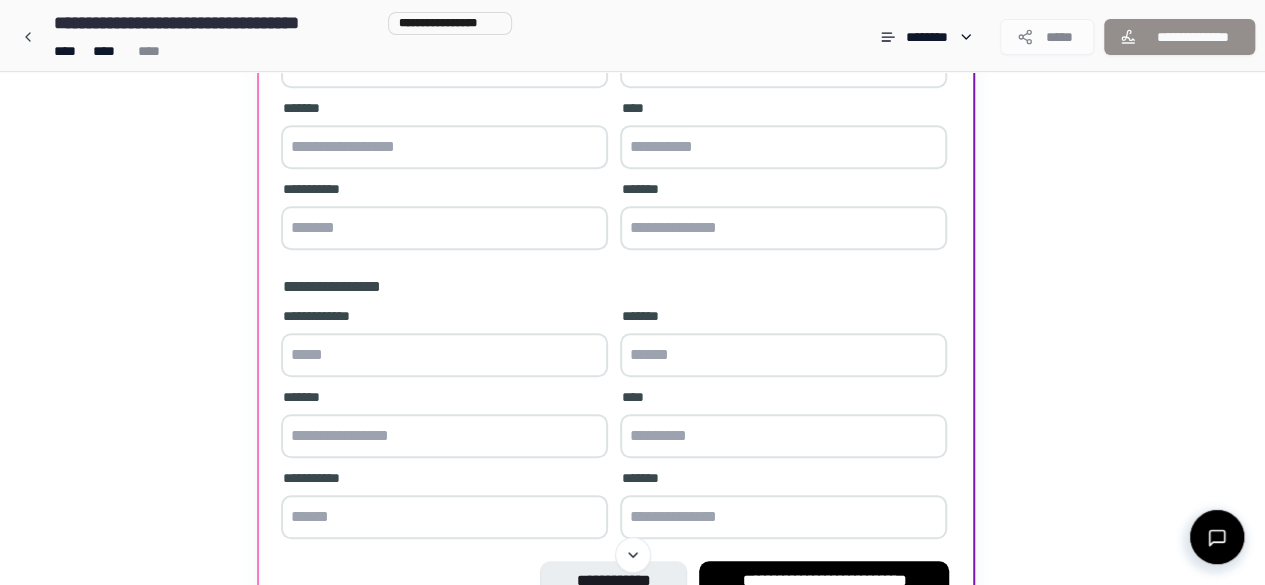 type on "******" 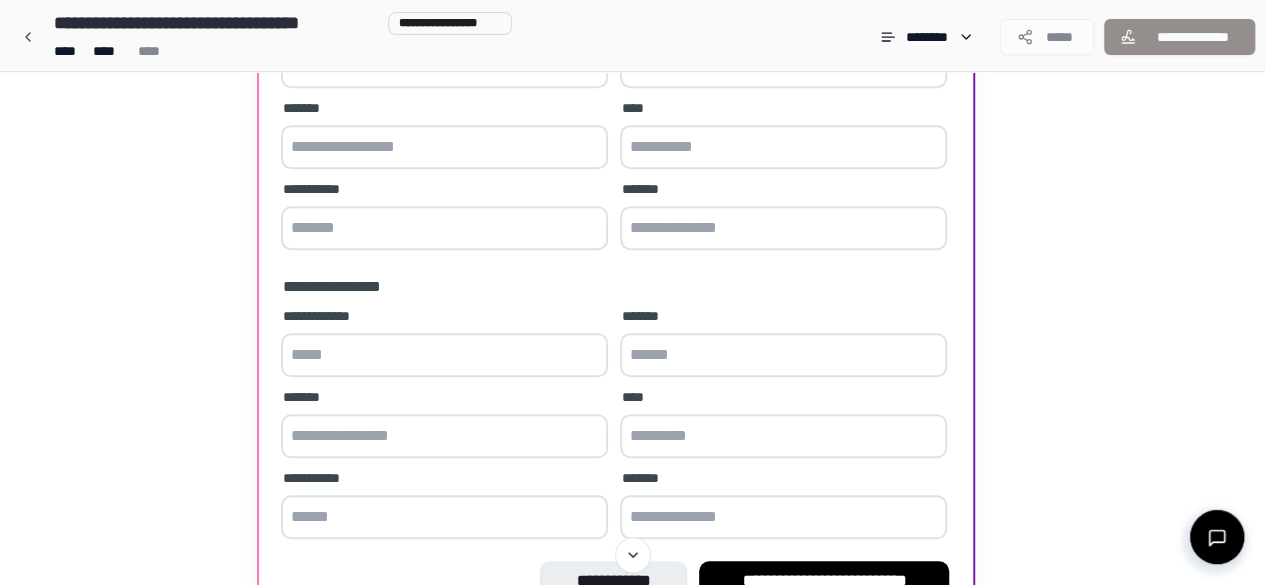 click at bounding box center (444, 355) 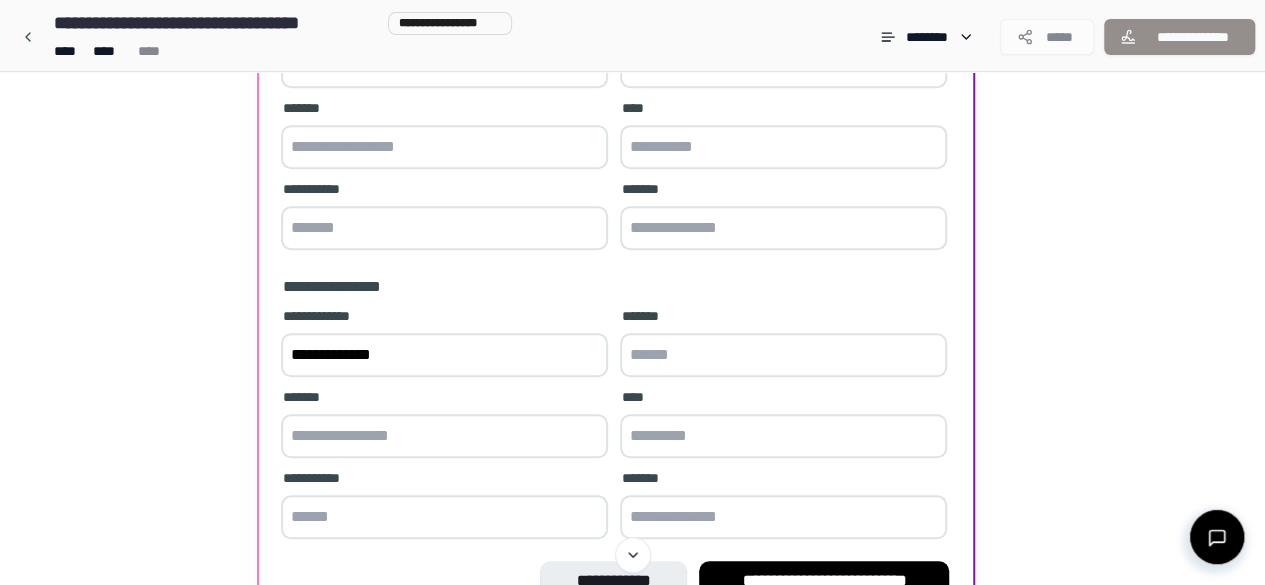type on "**********" 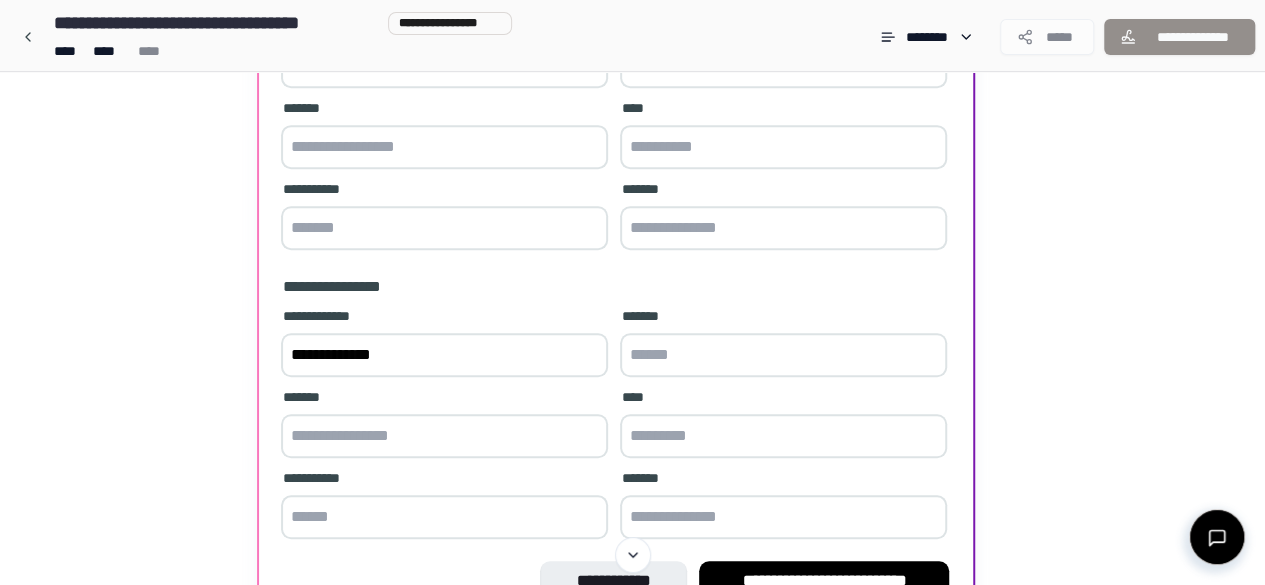 click at bounding box center (783, 355) 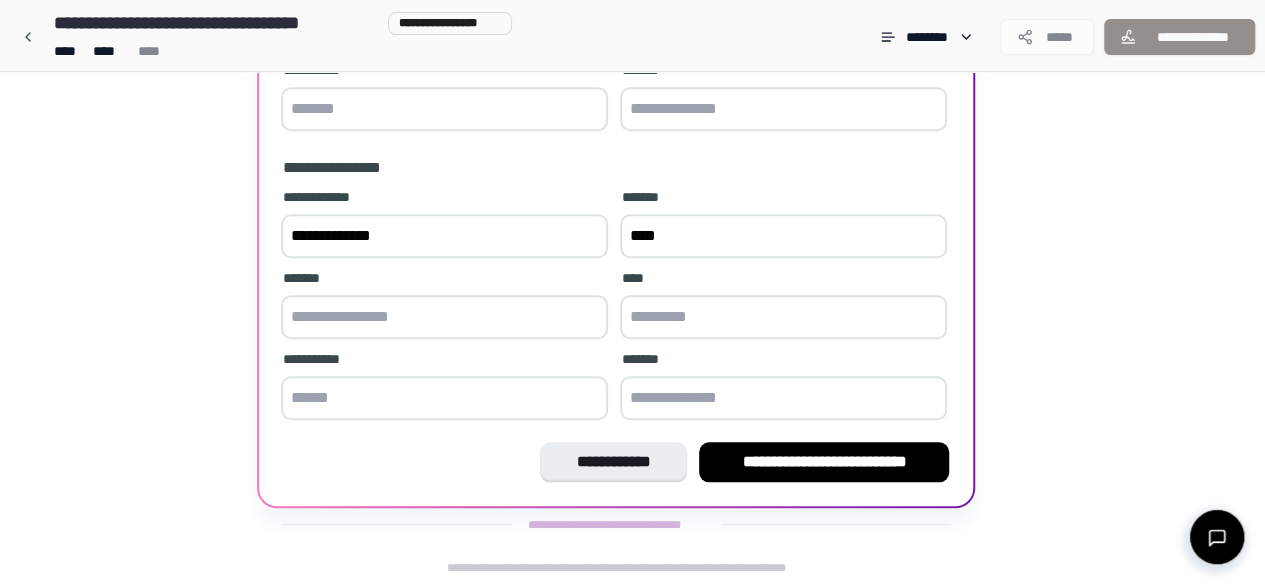 scroll, scrollTop: 690, scrollLeft: 0, axis: vertical 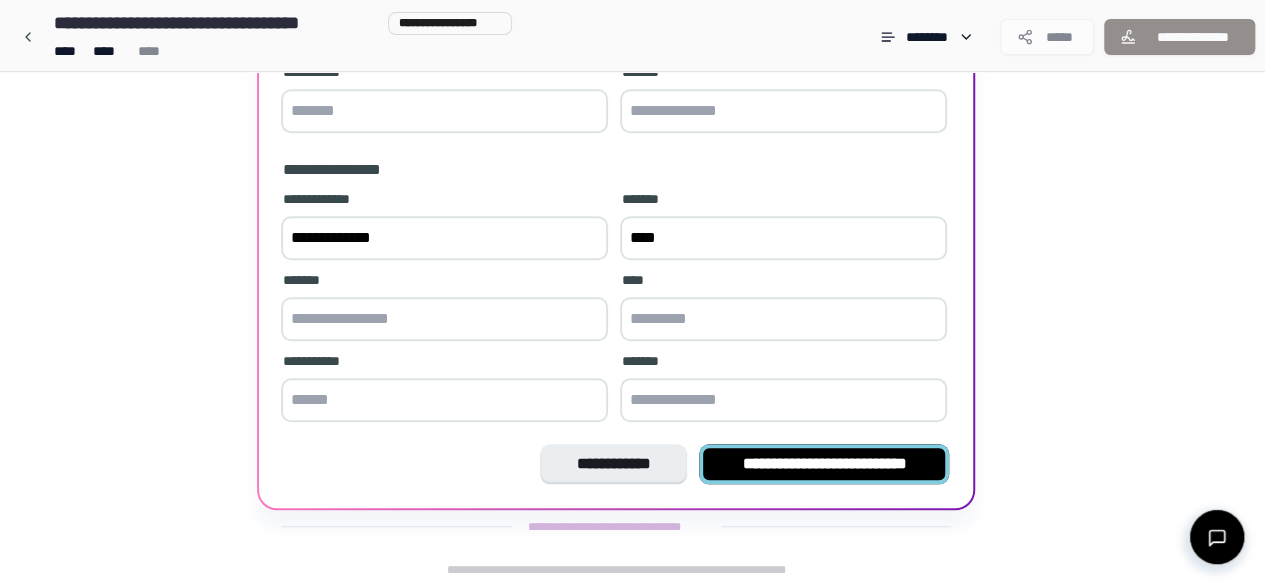 click on "**********" at bounding box center (824, 464) 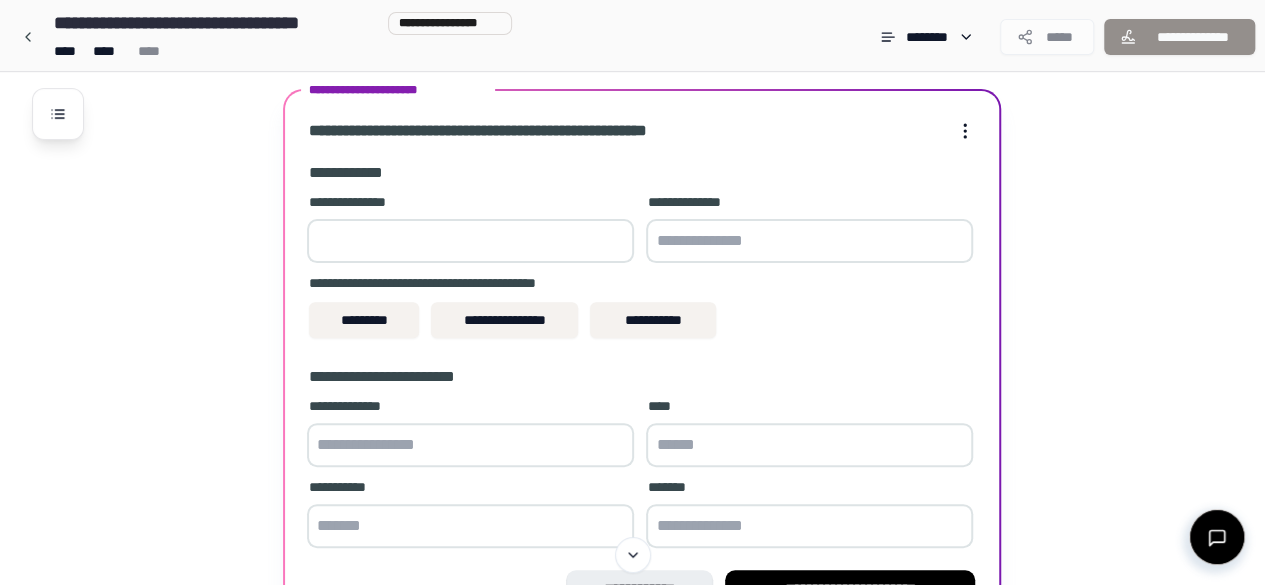 scroll, scrollTop: 209, scrollLeft: 0, axis: vertical 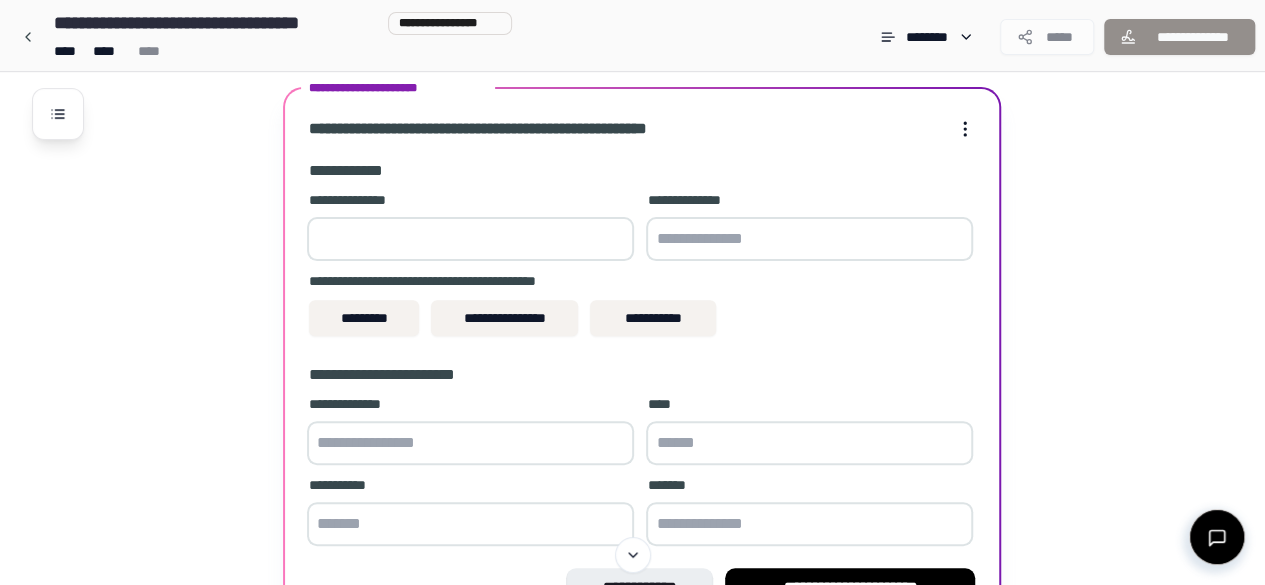click at bounding box center [470, 239] 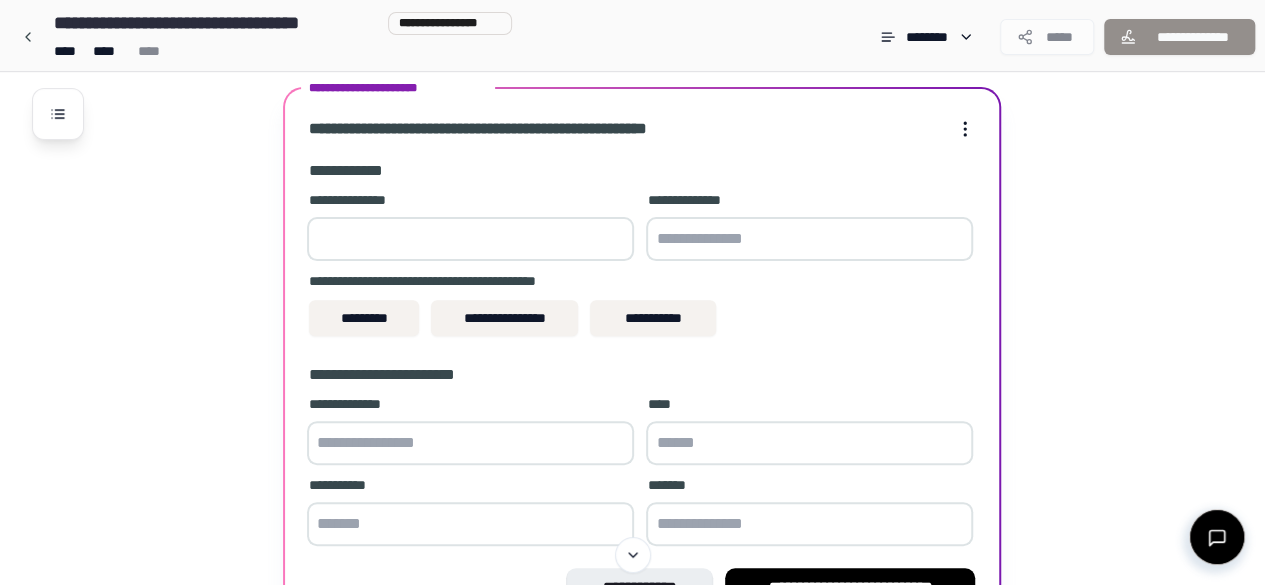 type on "*" 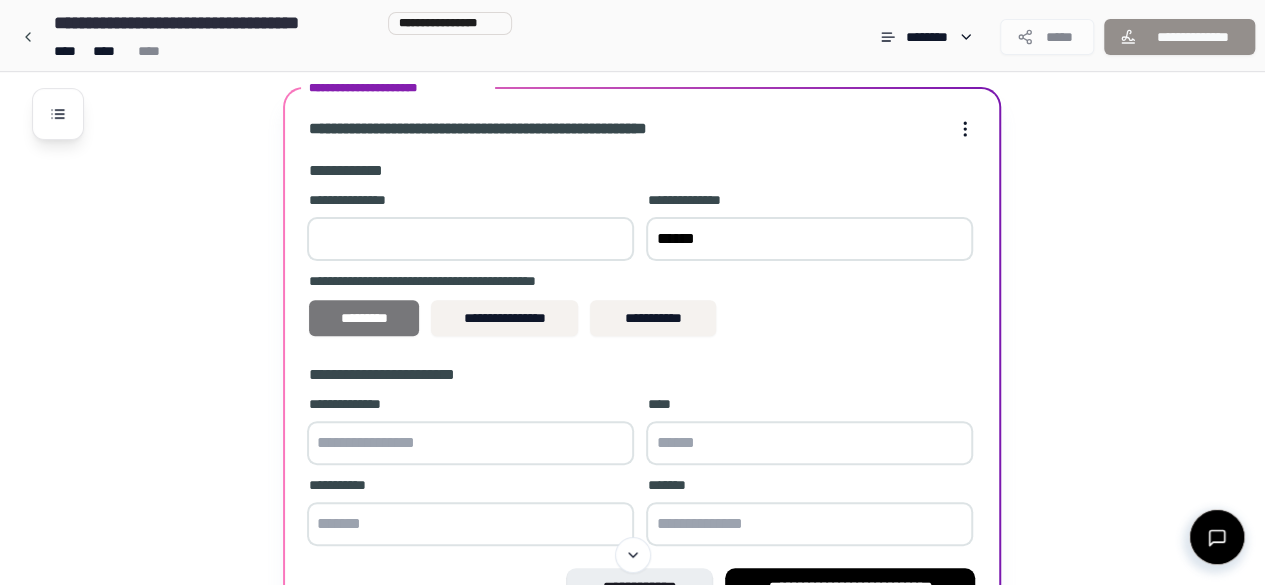 type on "******" 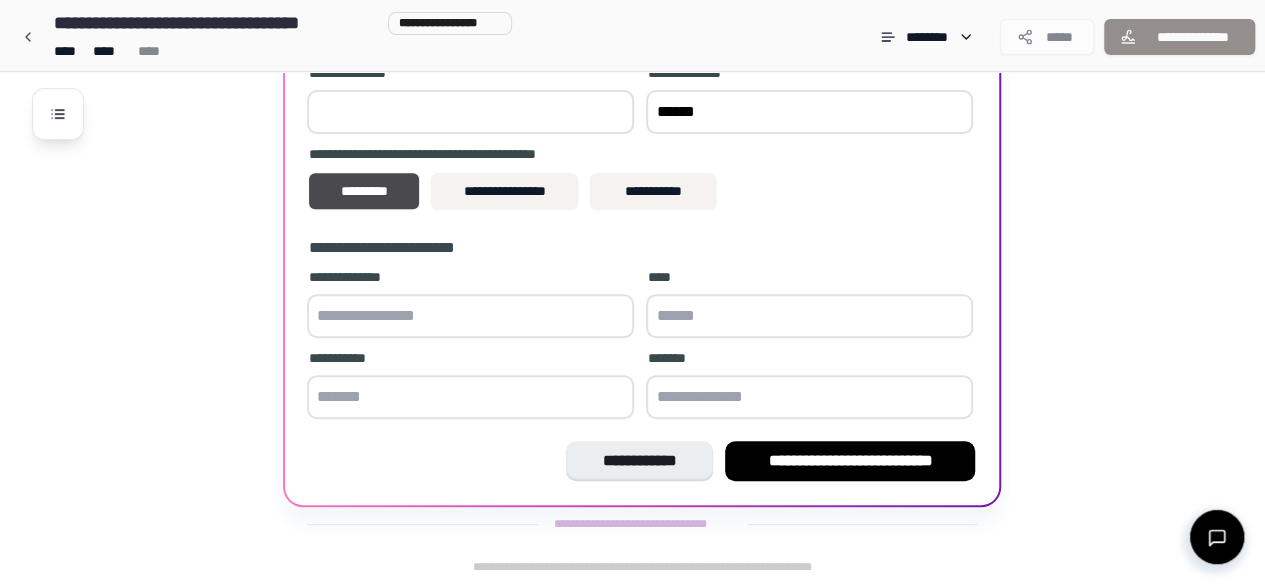 scroll, scrollTop: 335, scrollLeft: 0, axis: vertical 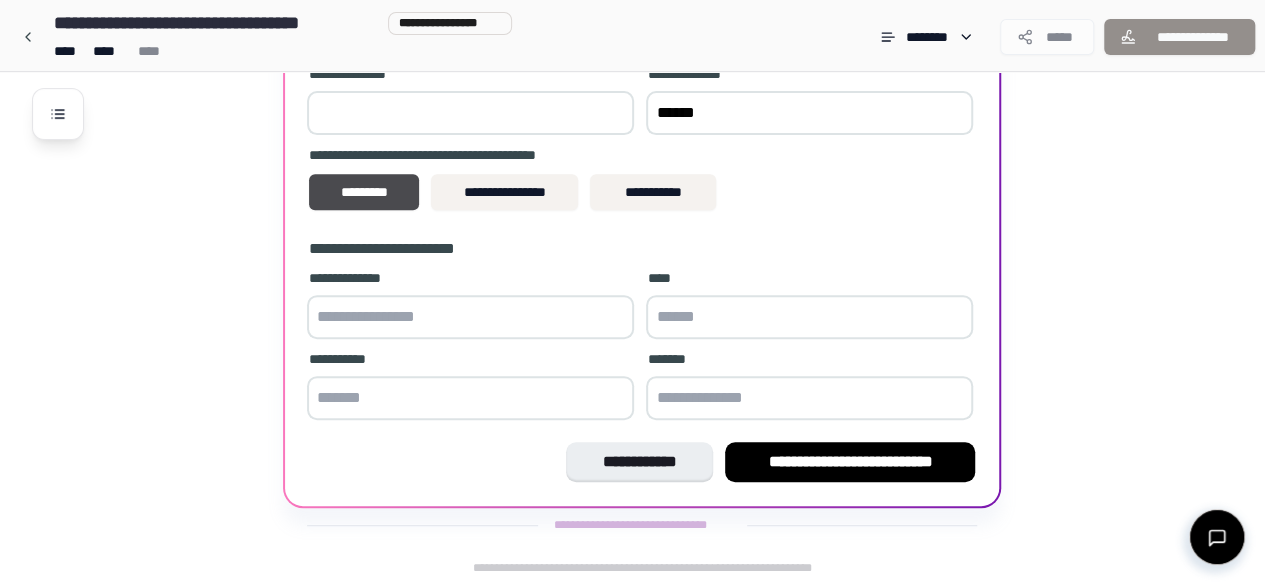 click at bounding box center [470, 317] 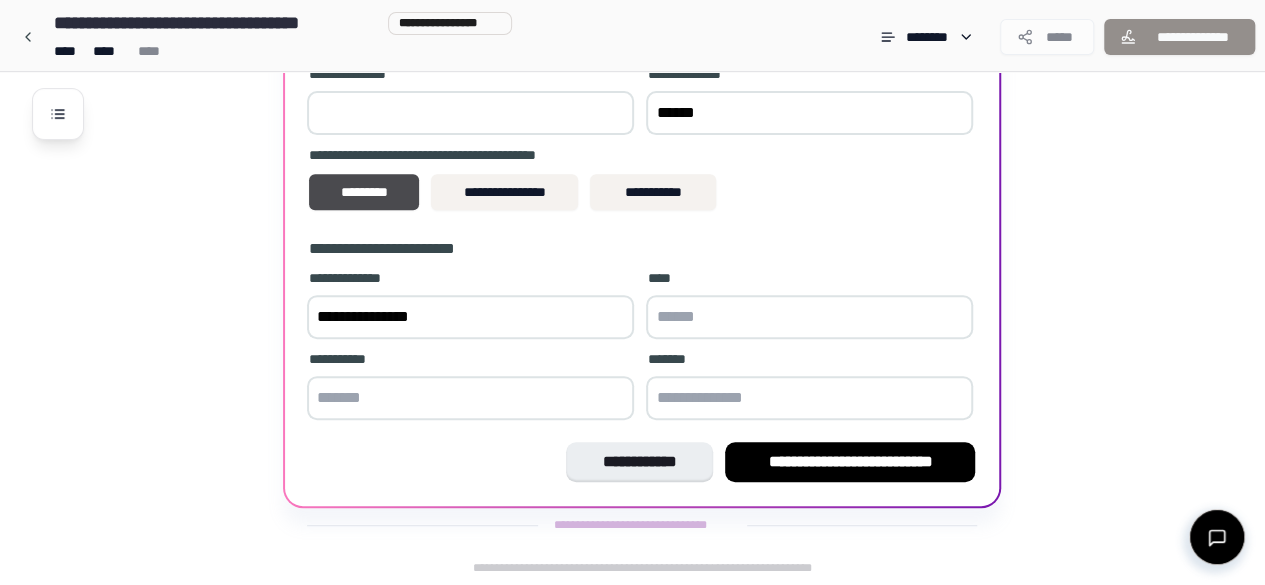 type on "**********" 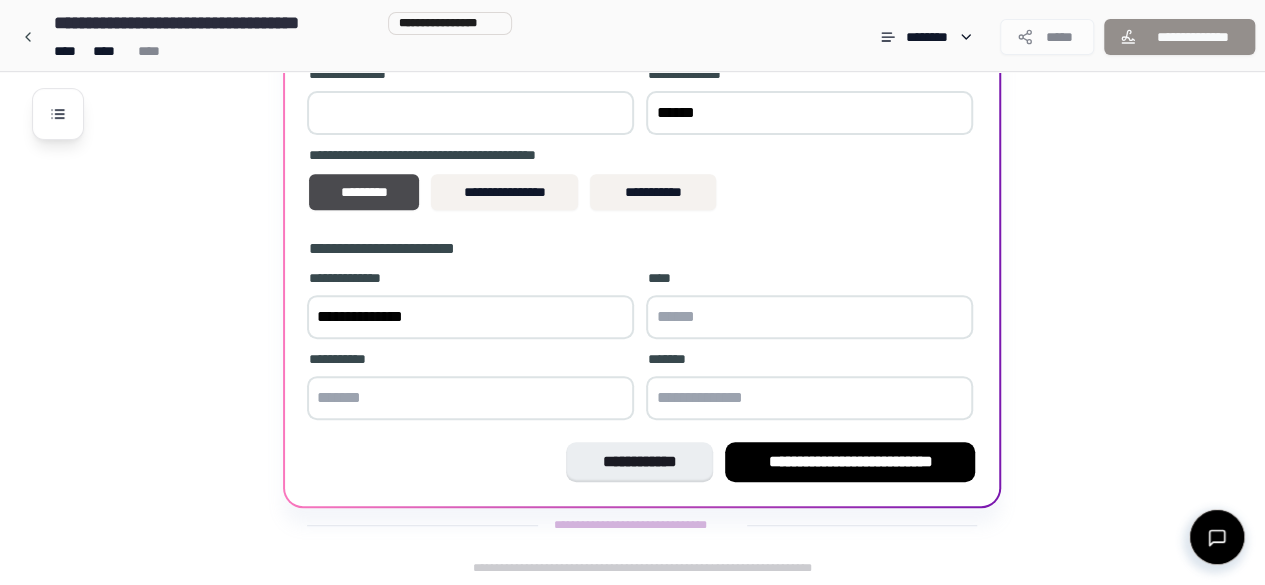 click on "**********" at bounding box center [470, 387] 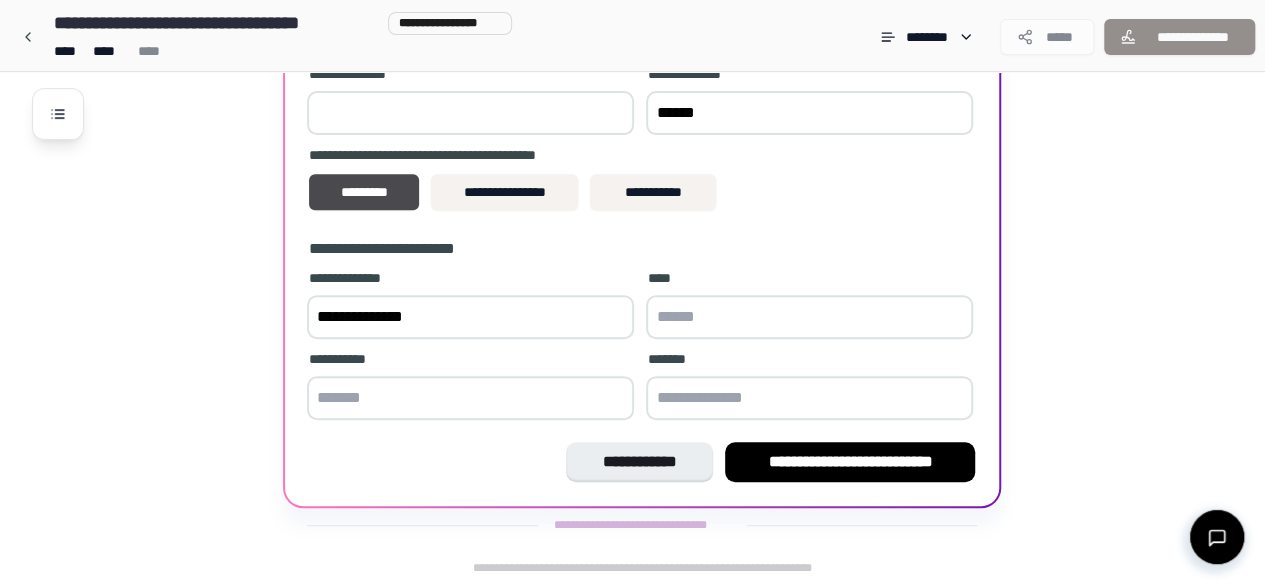 click at bounding box center (470, 398) 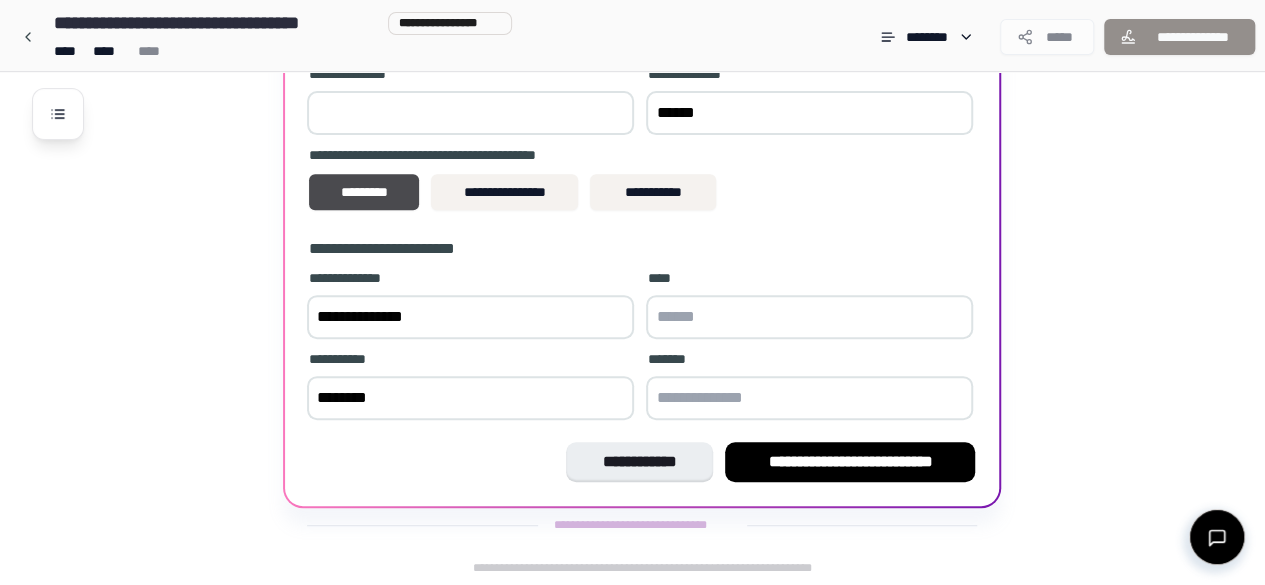 type on "********" 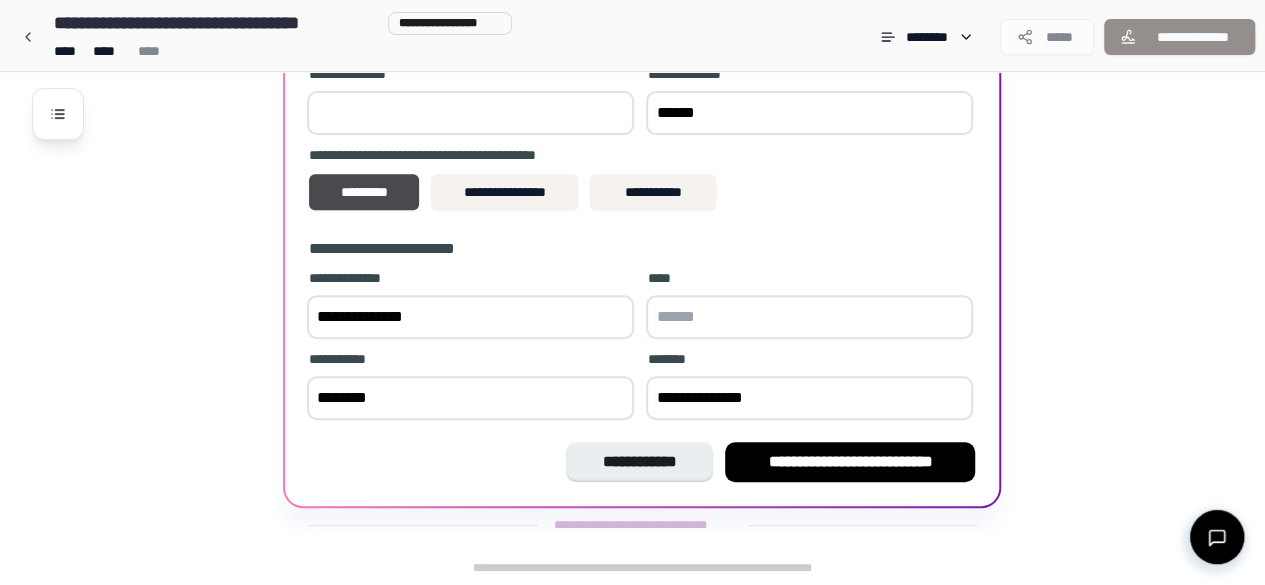 type on "**********" 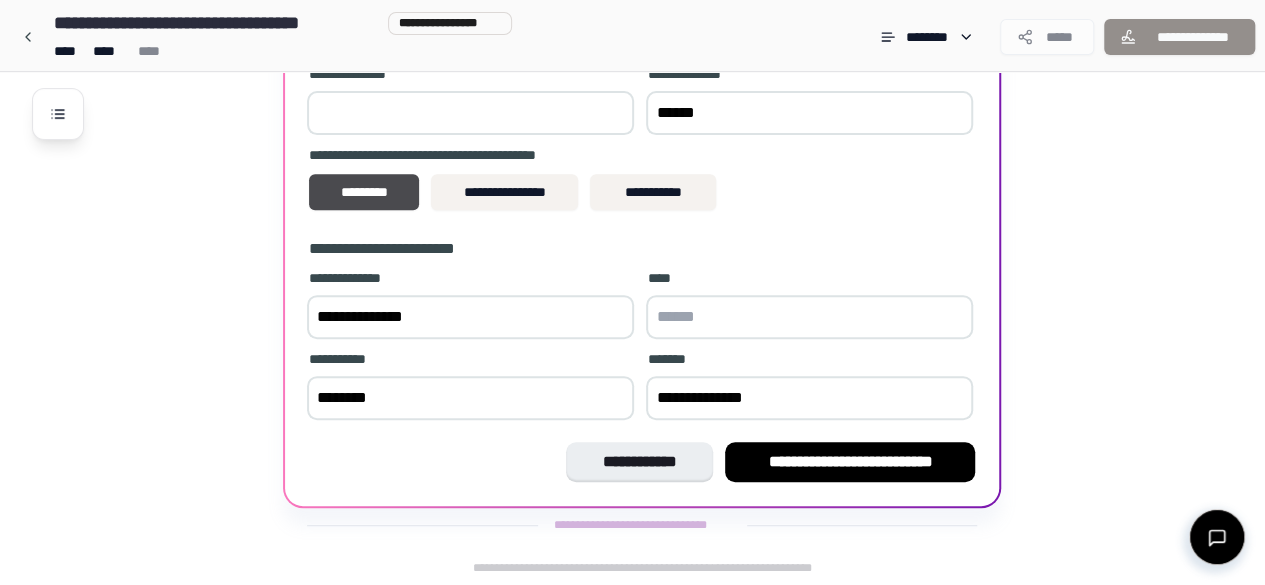 click at bounding box center (809, 317) 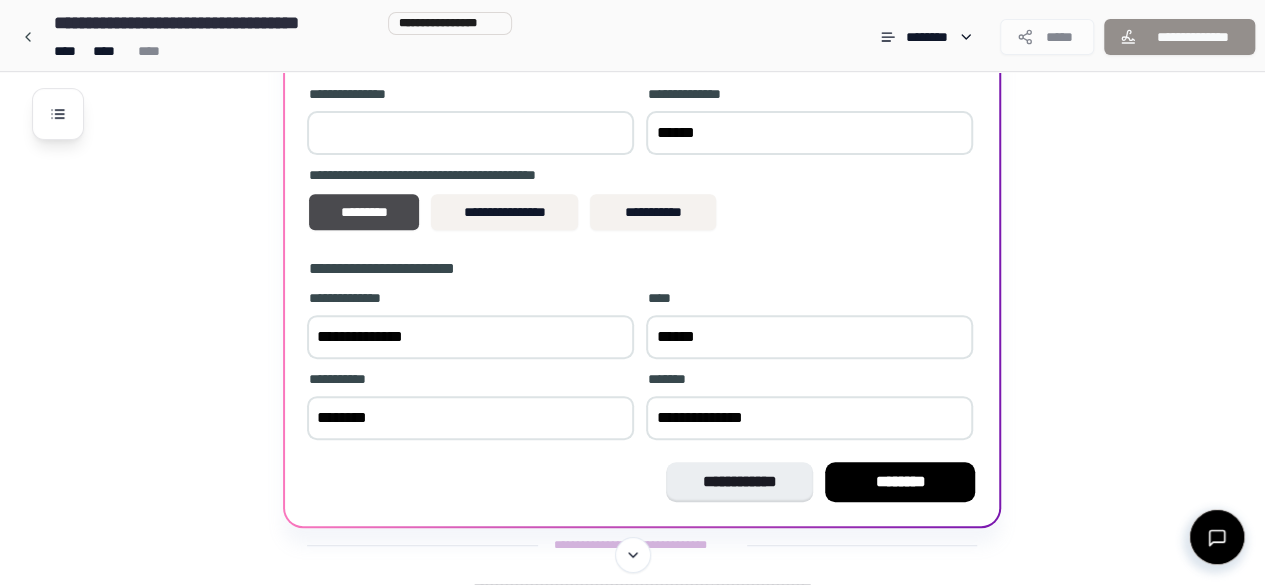 scroll, scrollTop: 317, scrollLeft: 0, axis: vertical 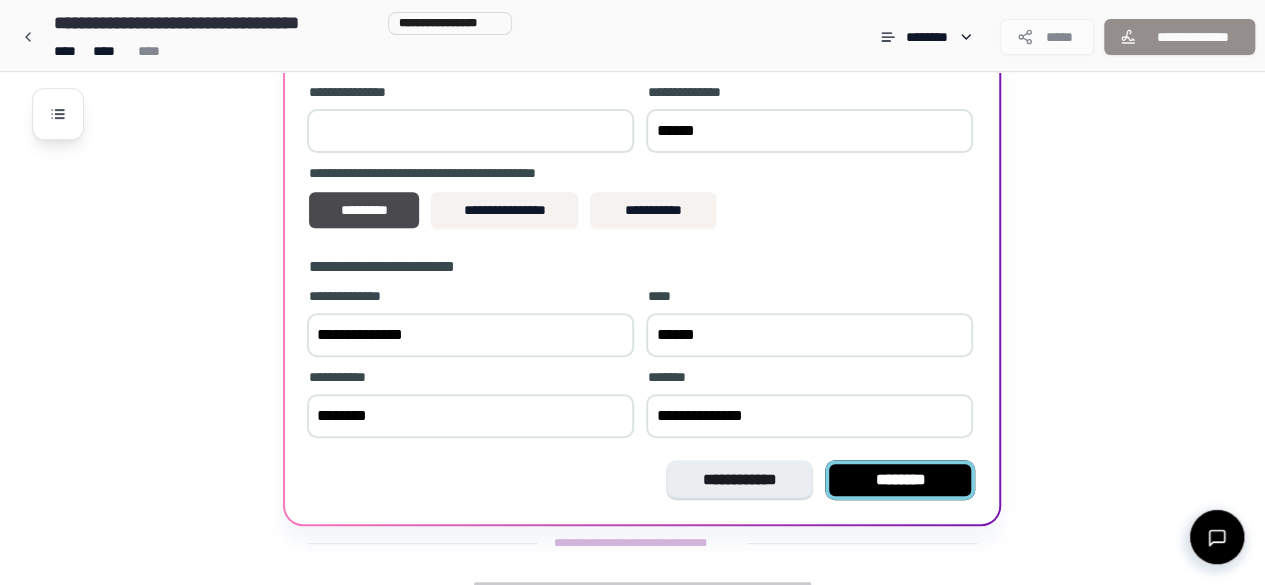 type on "******" 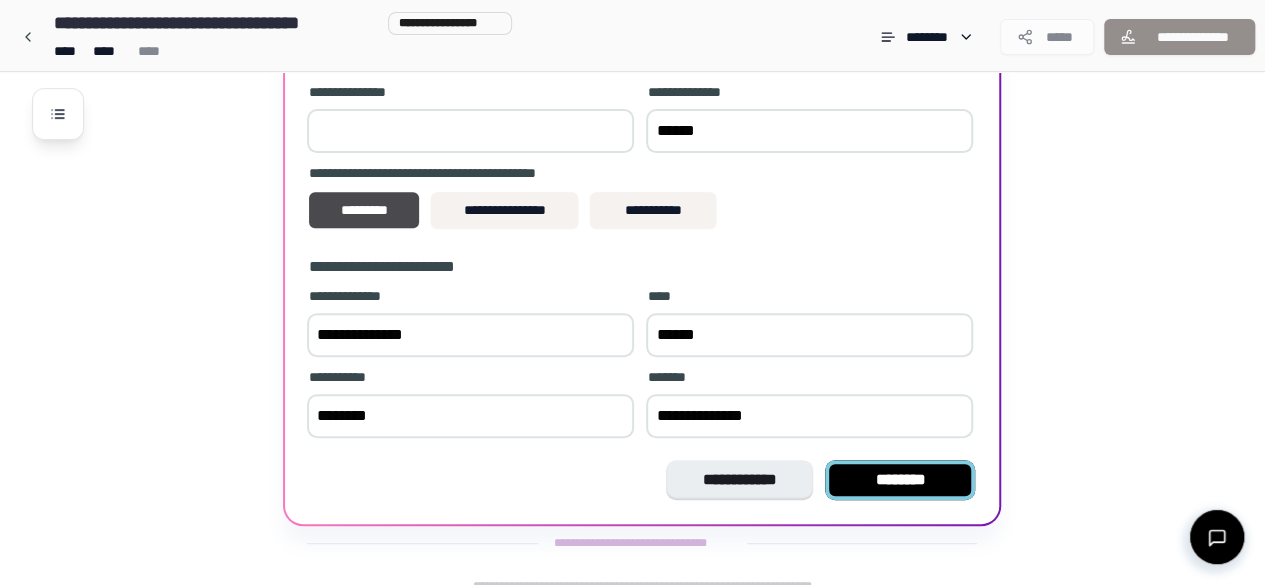click on "********" at bounding box center (900, 480) 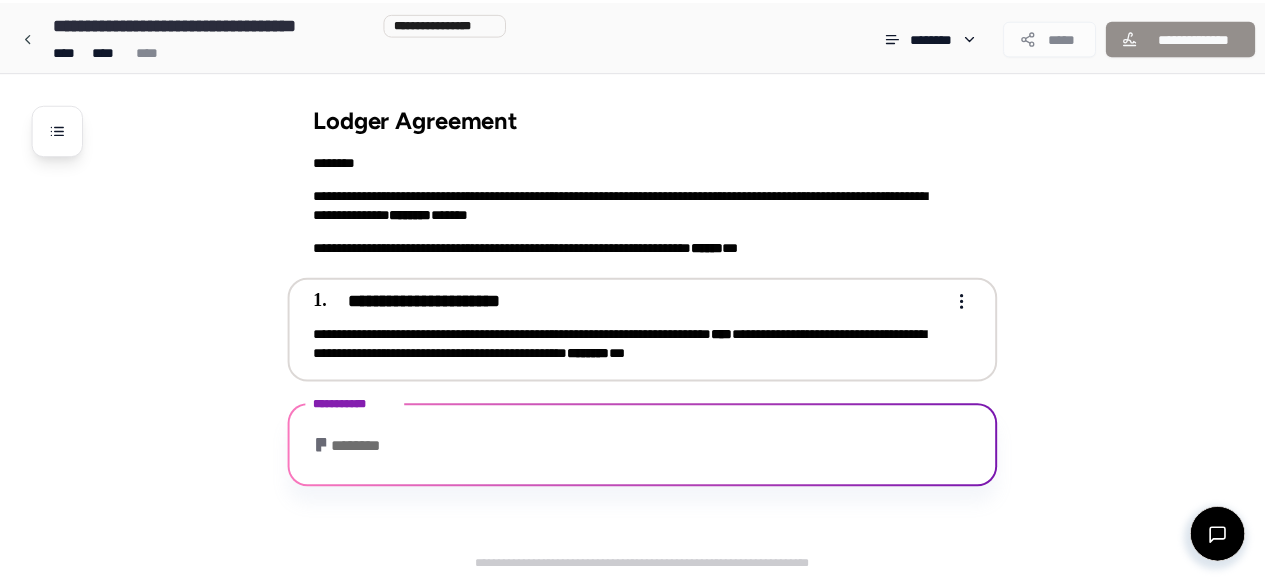 scroll, scrollTop: 196, scrollLeft: 0, axis: vertical 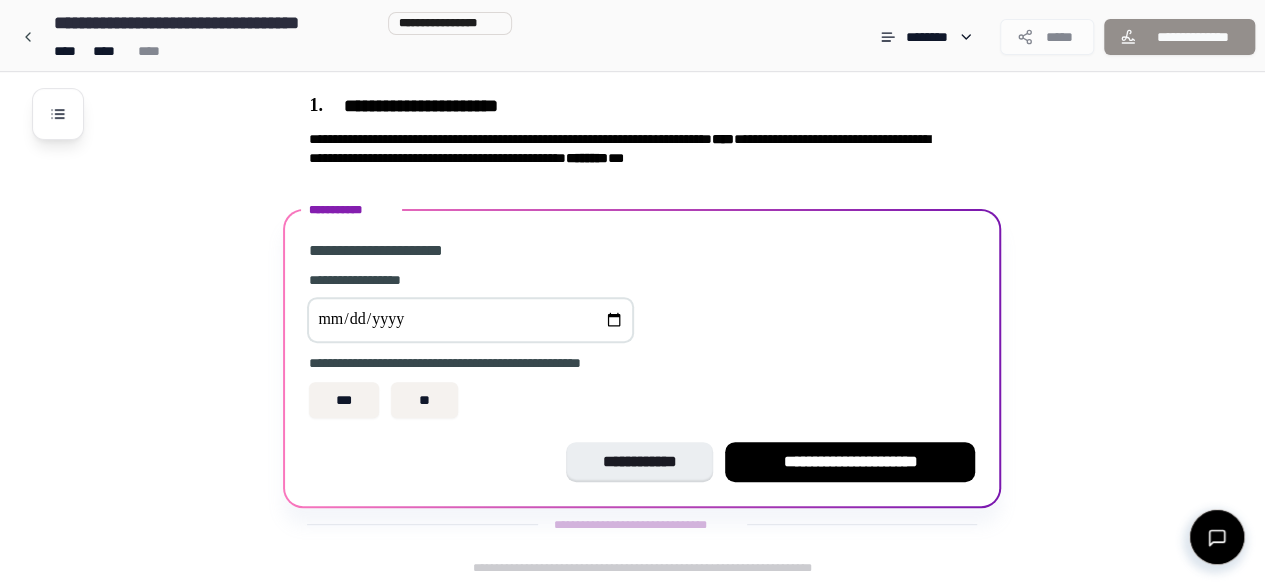 click at bounding box center [470, 320] 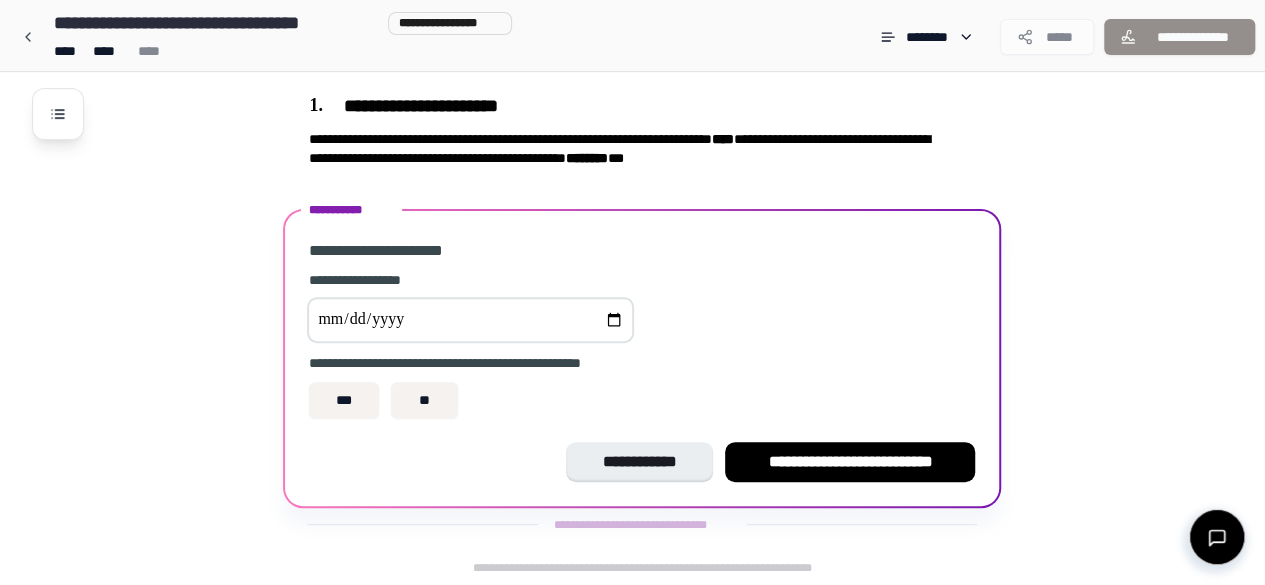 scroll, scrollTop: 182, scrollLeft: 0, axis: vertical 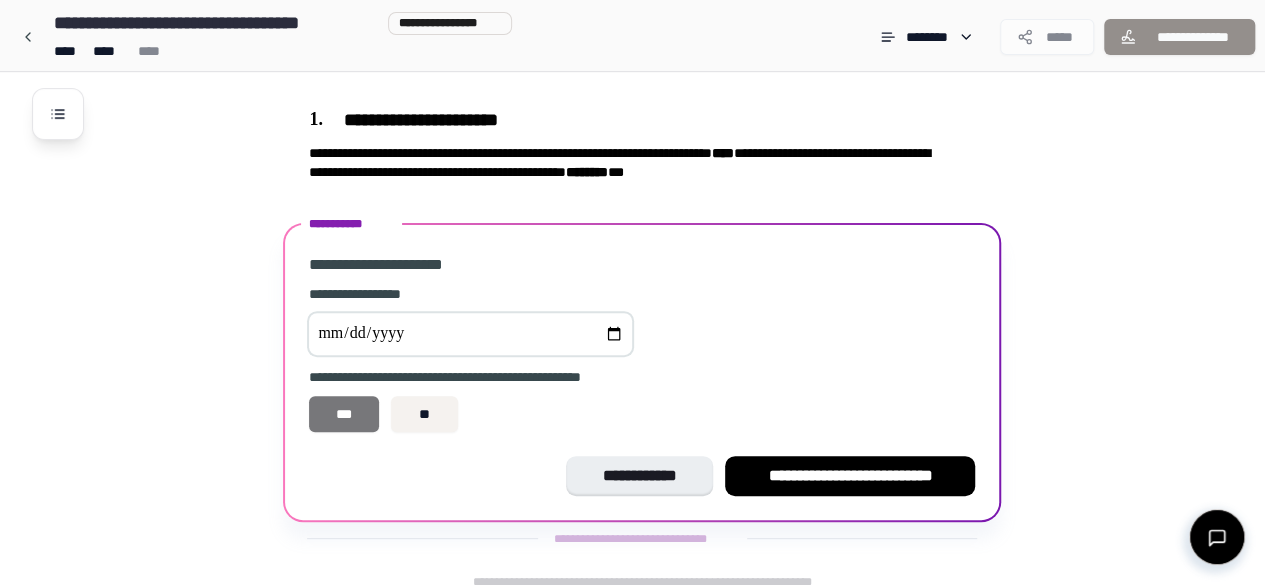 click on "***" at bounding box center [344, 414] 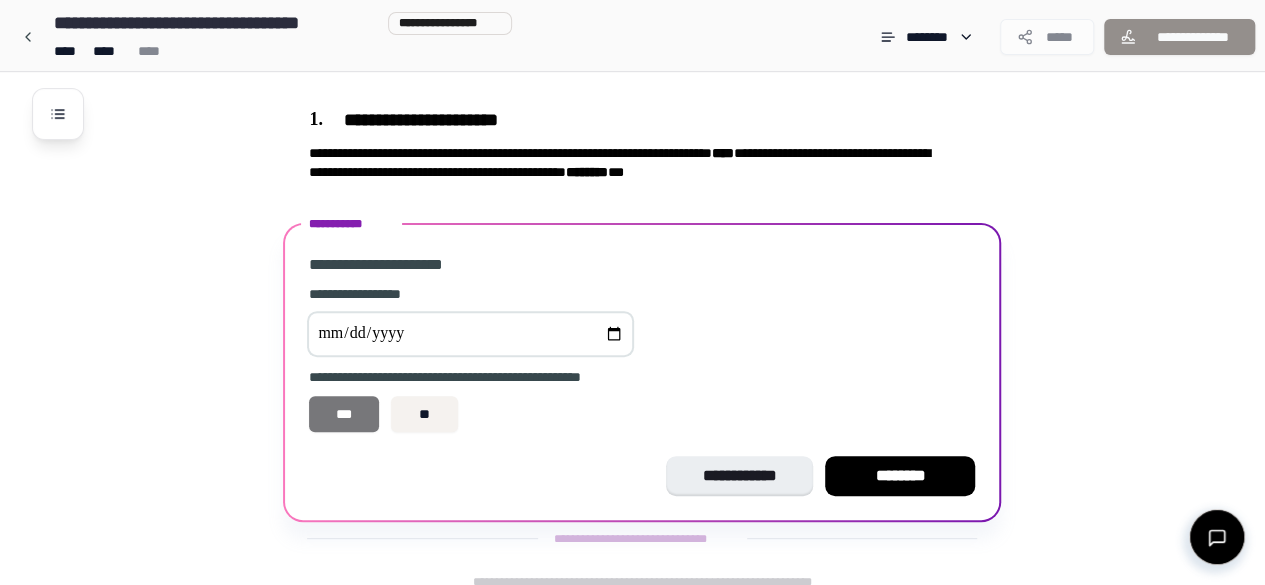 click on "***" at bounding box center [344, 414] 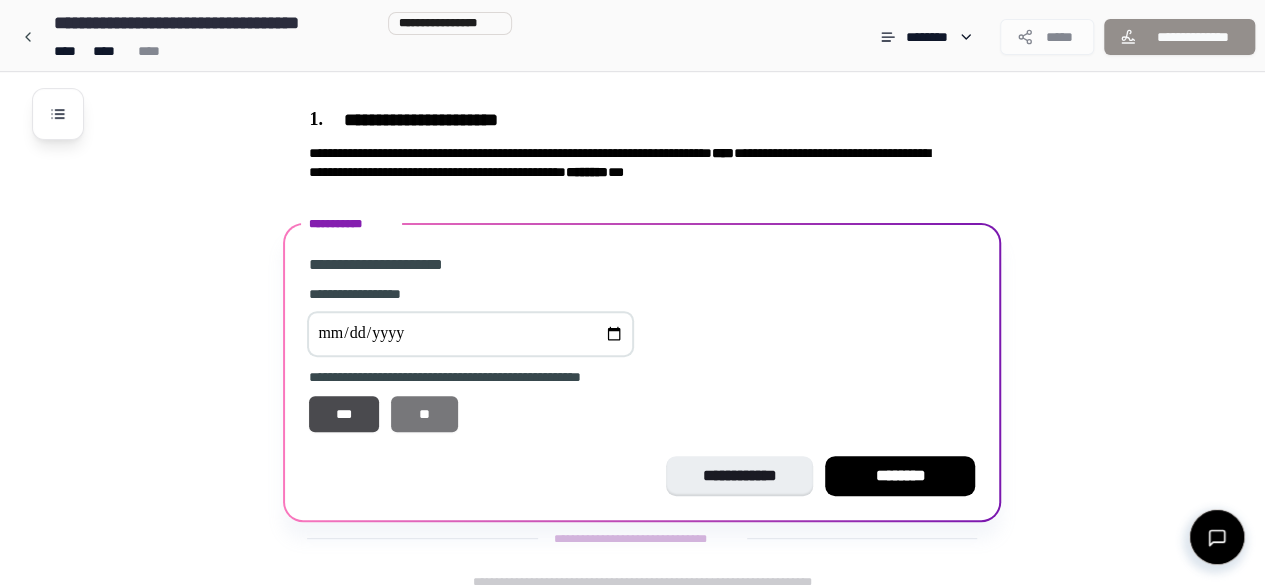 click on "**" at bounding box center (424, 414) 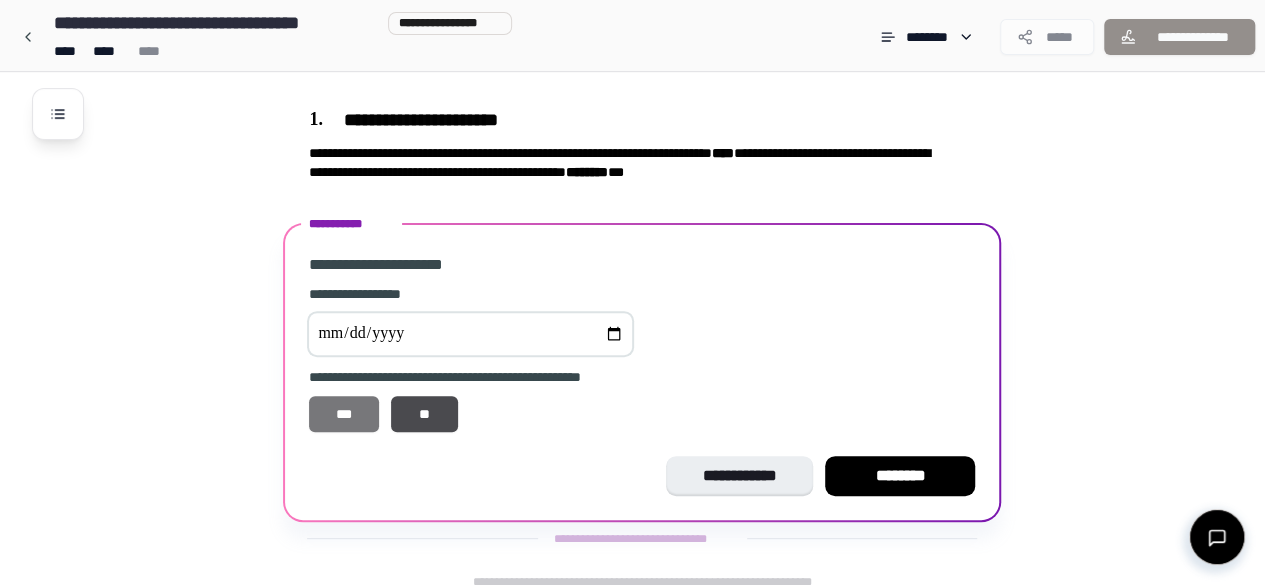 click on "***" at bounding box center (344, 414) 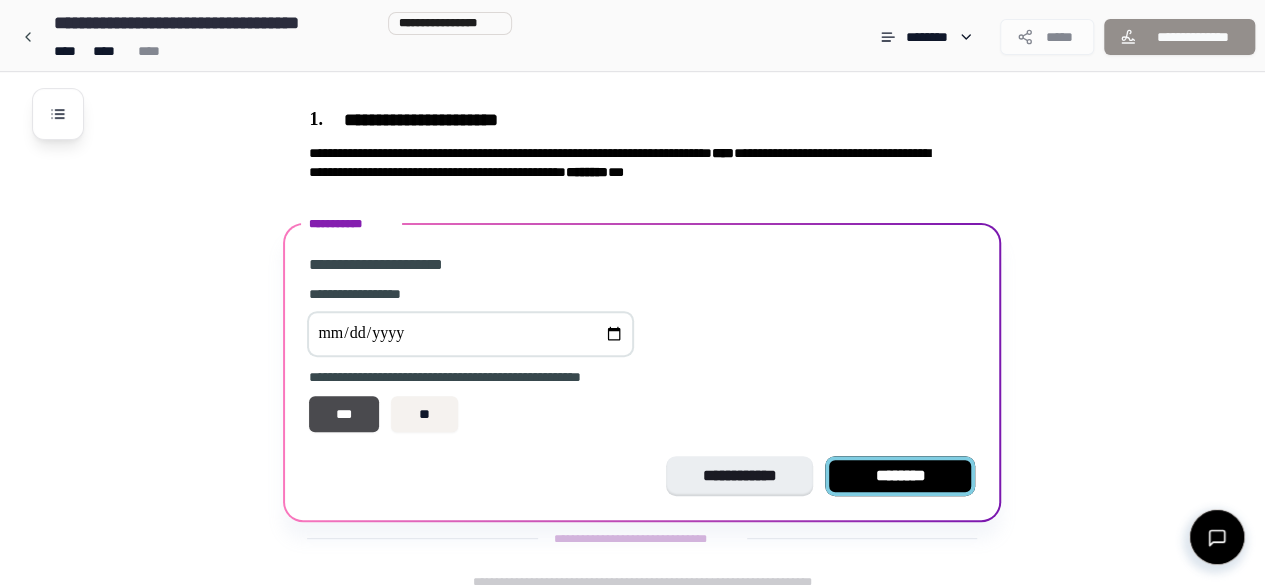 click on "********" at bounding box center [900, 476] 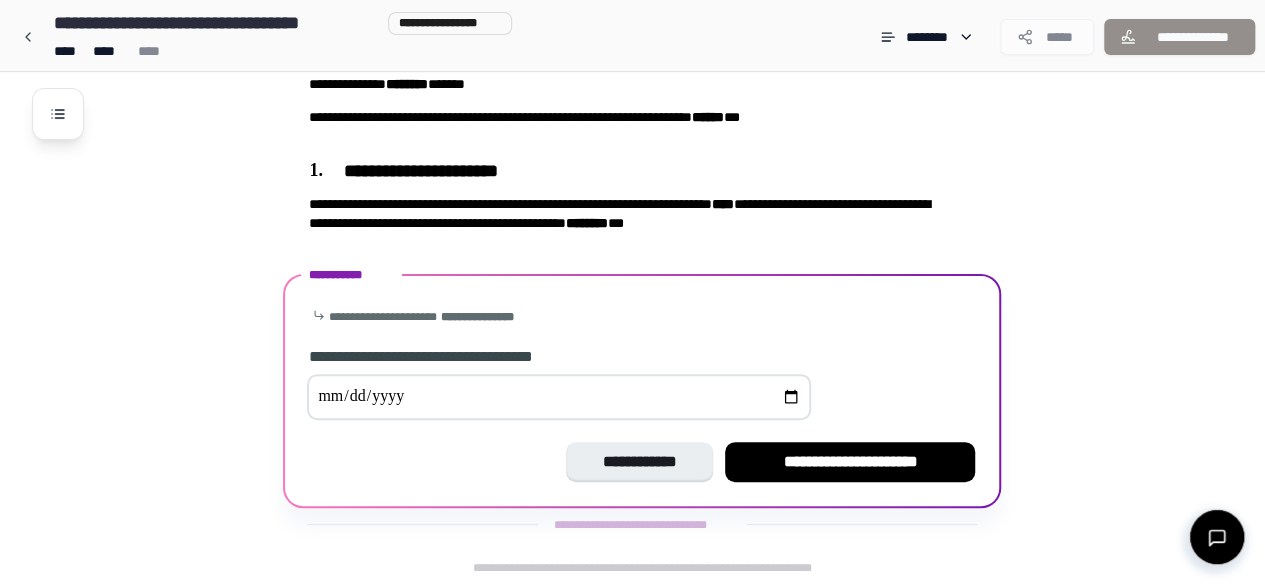 scroll, scrollTop: 130, scrollLeft: 0, axis: vertical 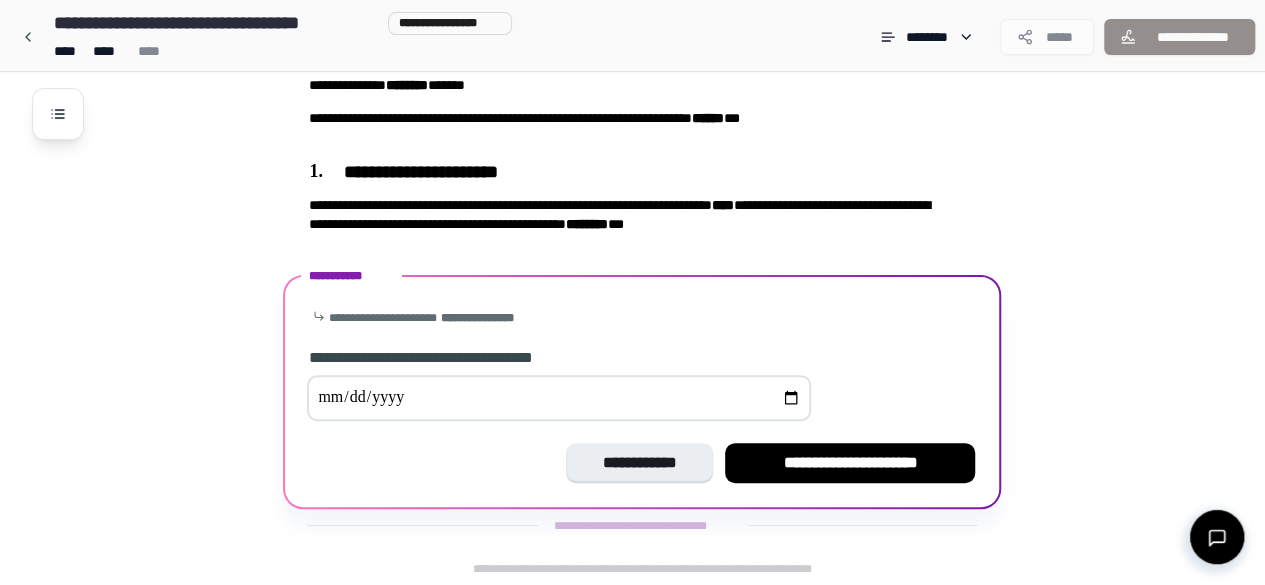 click at bounding box center [559, 398] 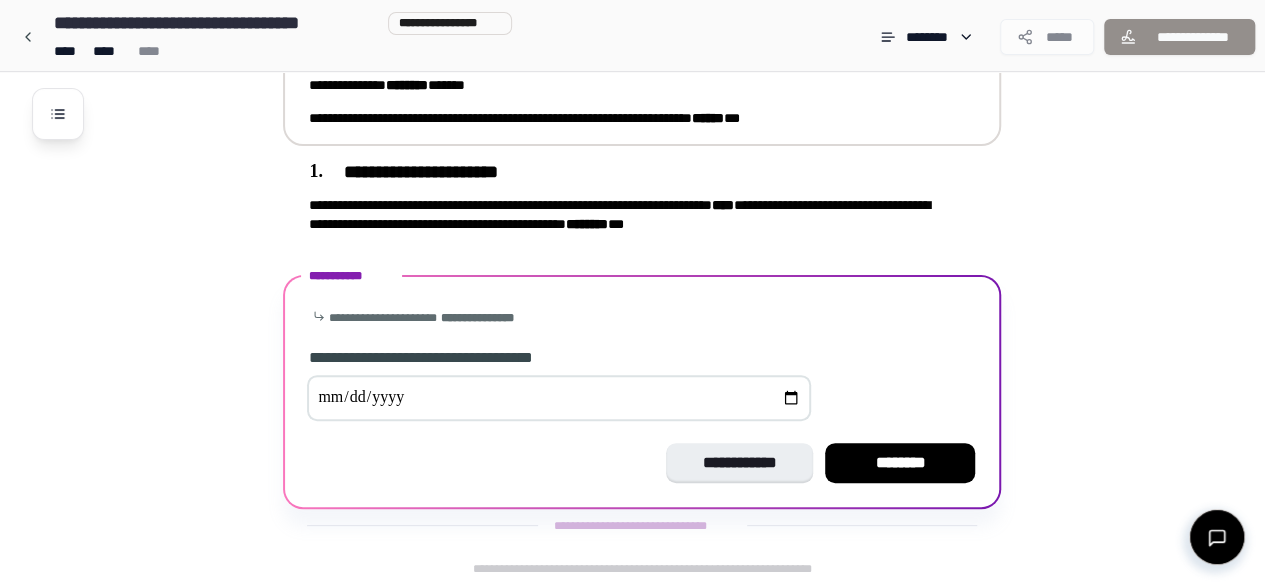 type on "**********" 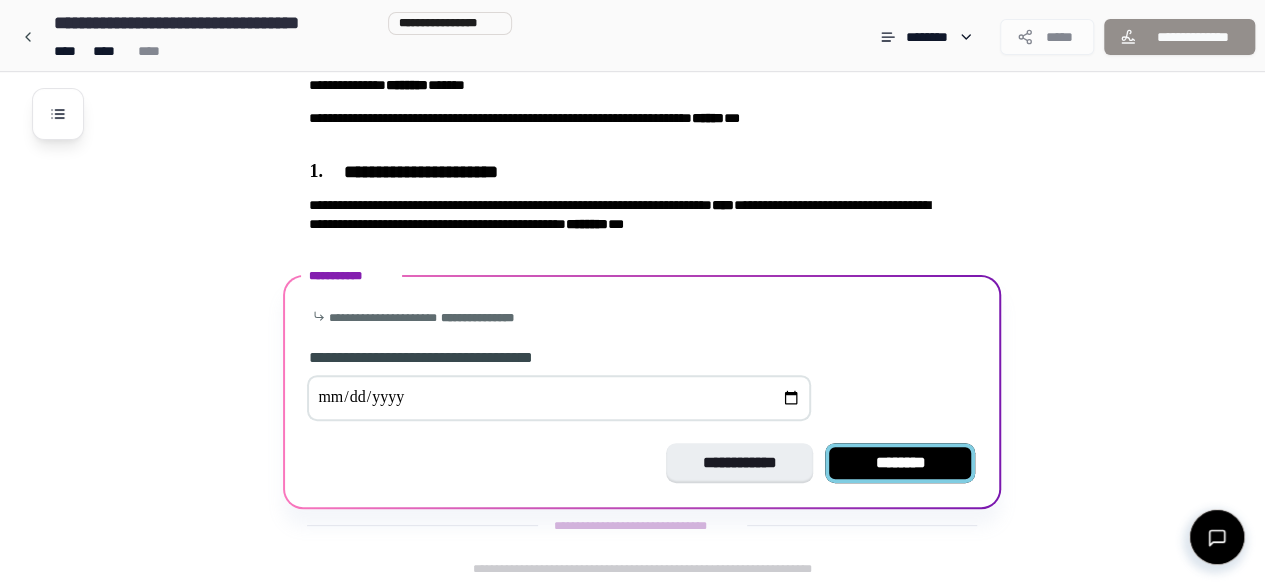click on "********" at bounding box center (900, 463) 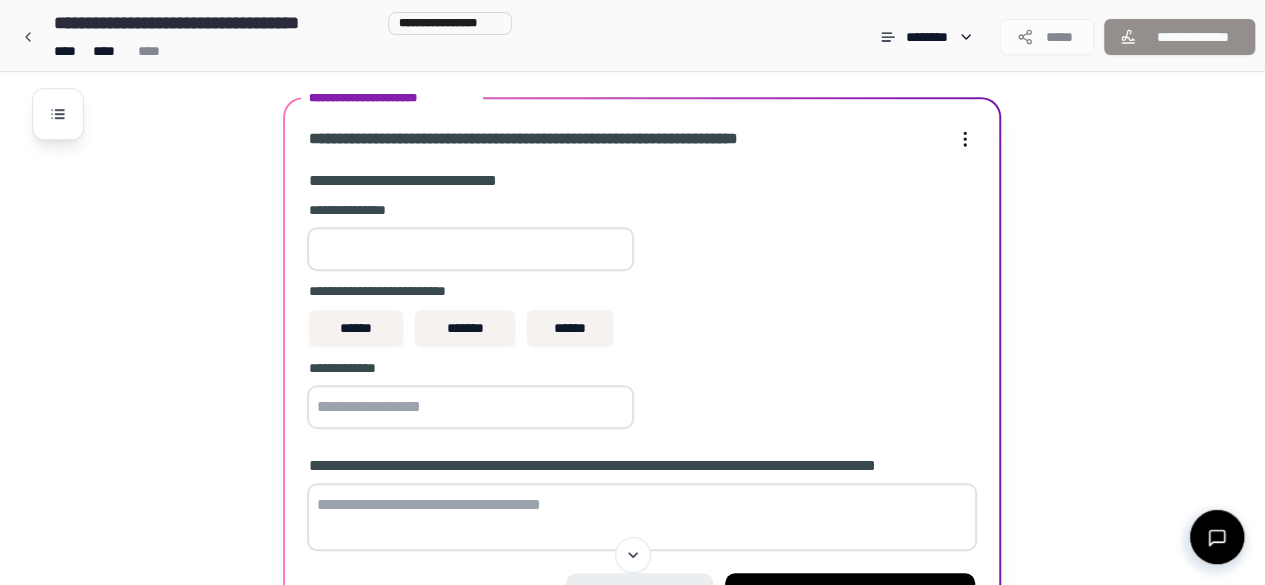 scroll, scrollTop: 450, scrollLeft: 0, axis: vertical 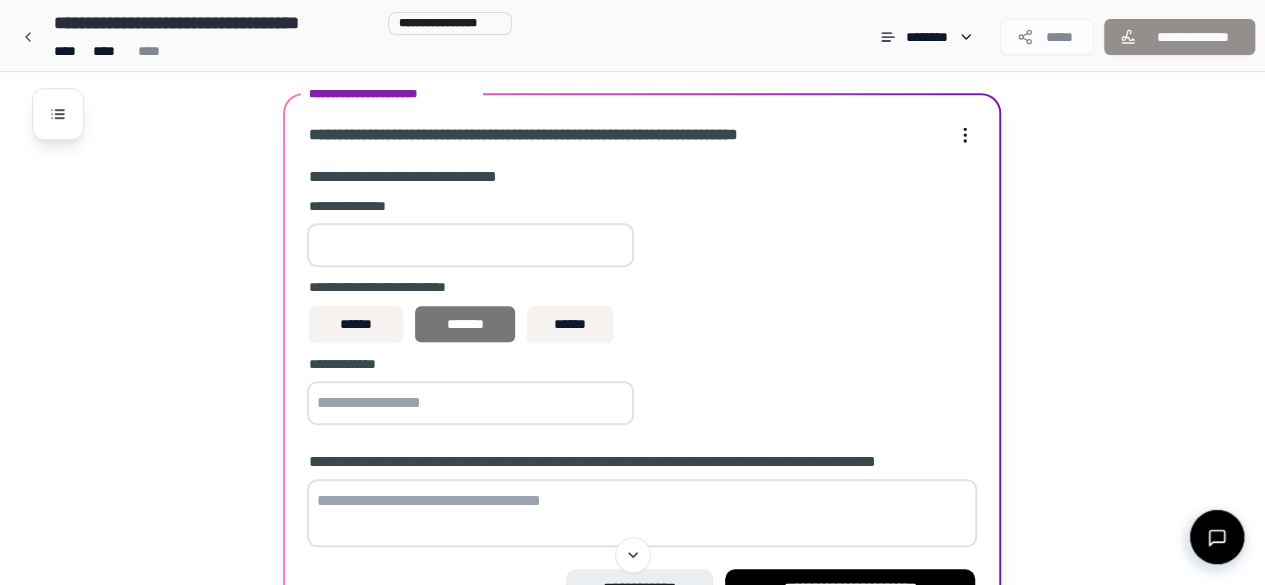 click on "*******" at bounding box center (465, 324) 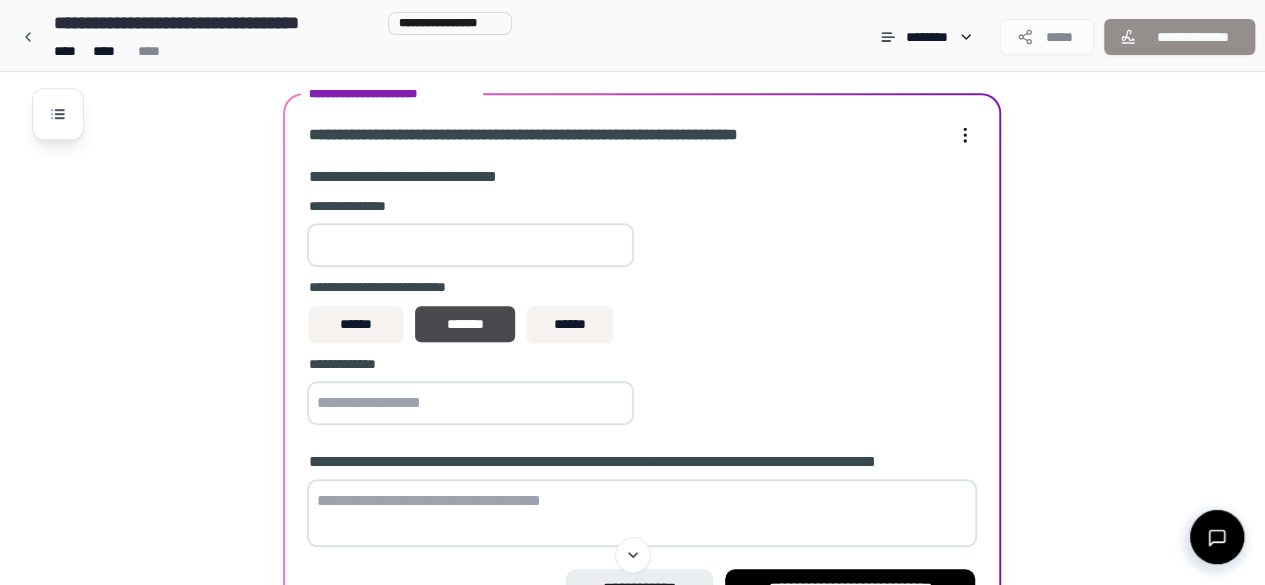 click at bounding box center (470, 245) 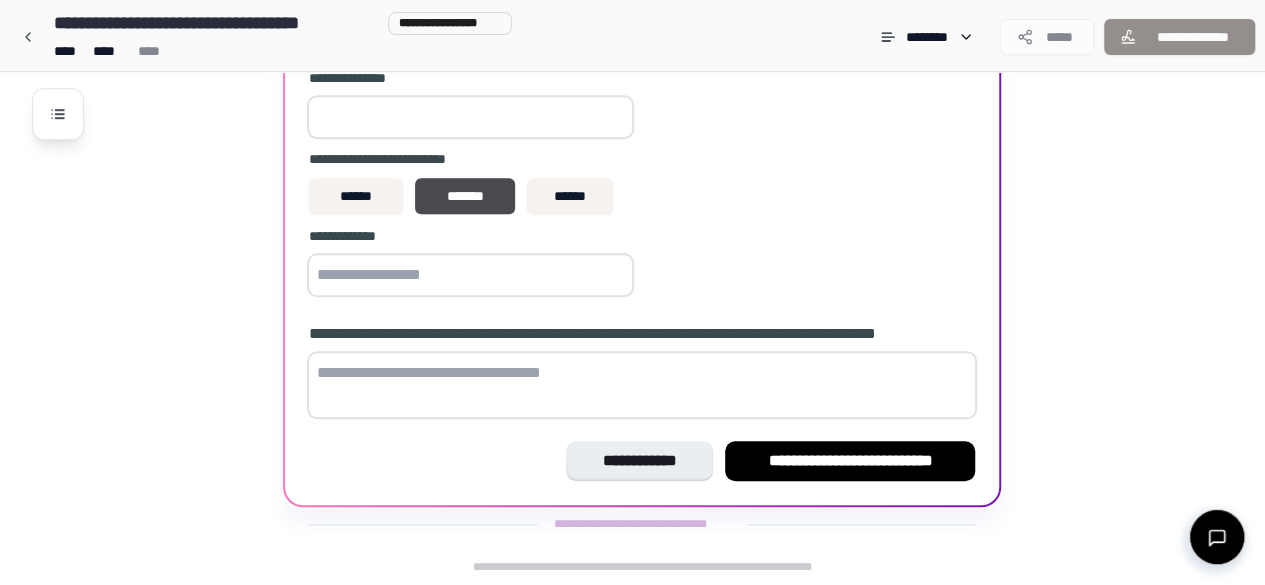 scroll, scrollTop: 575, scrollLeft: 0, axis: vertical 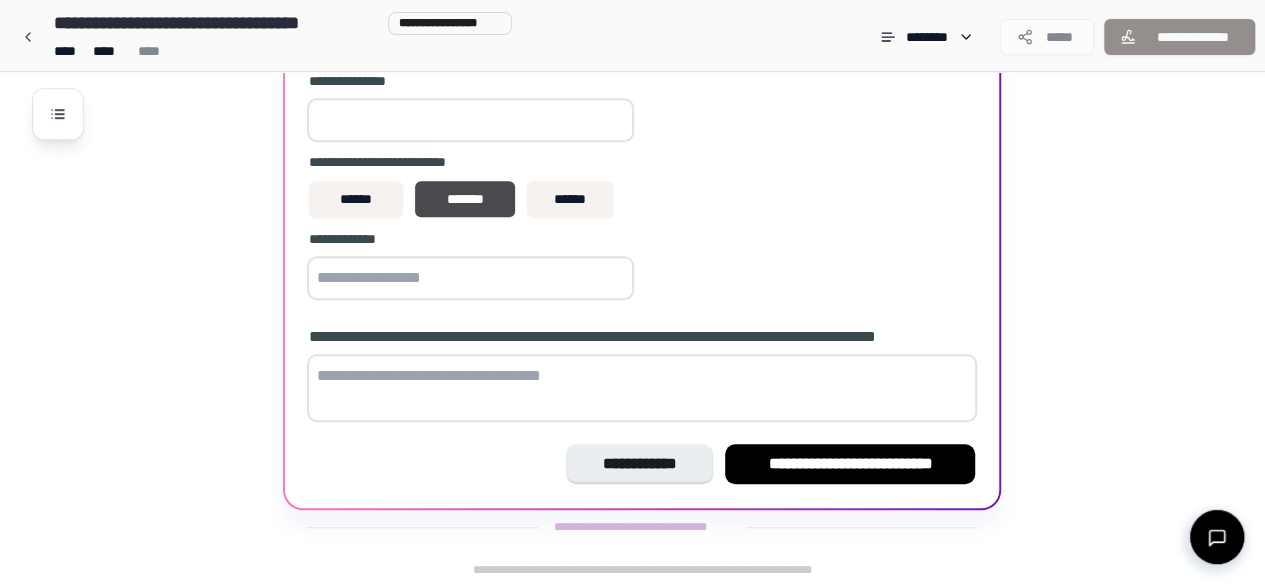 click on "**********" at bounding box center [642, 464] 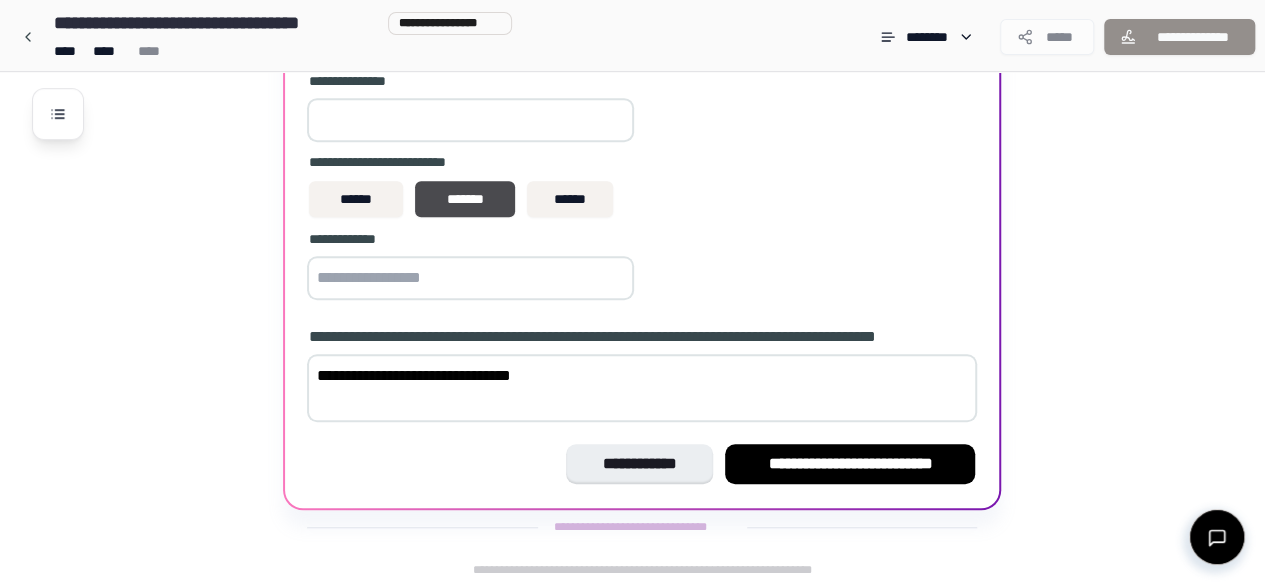 click on "**********" at bounding box center [642, 388] 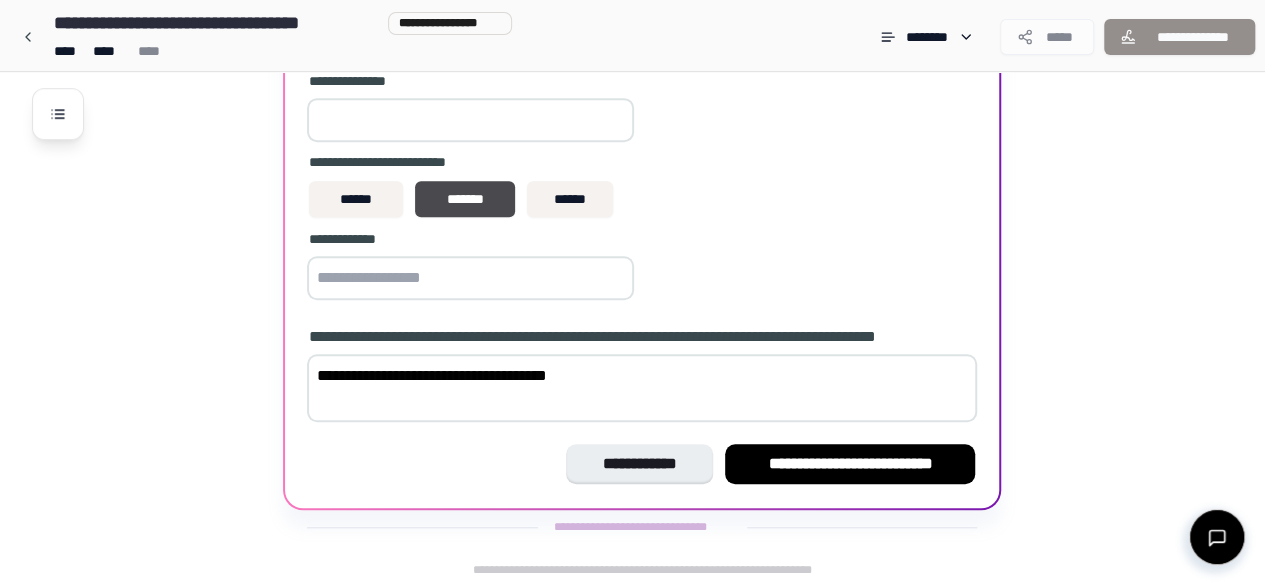 type on "**********" 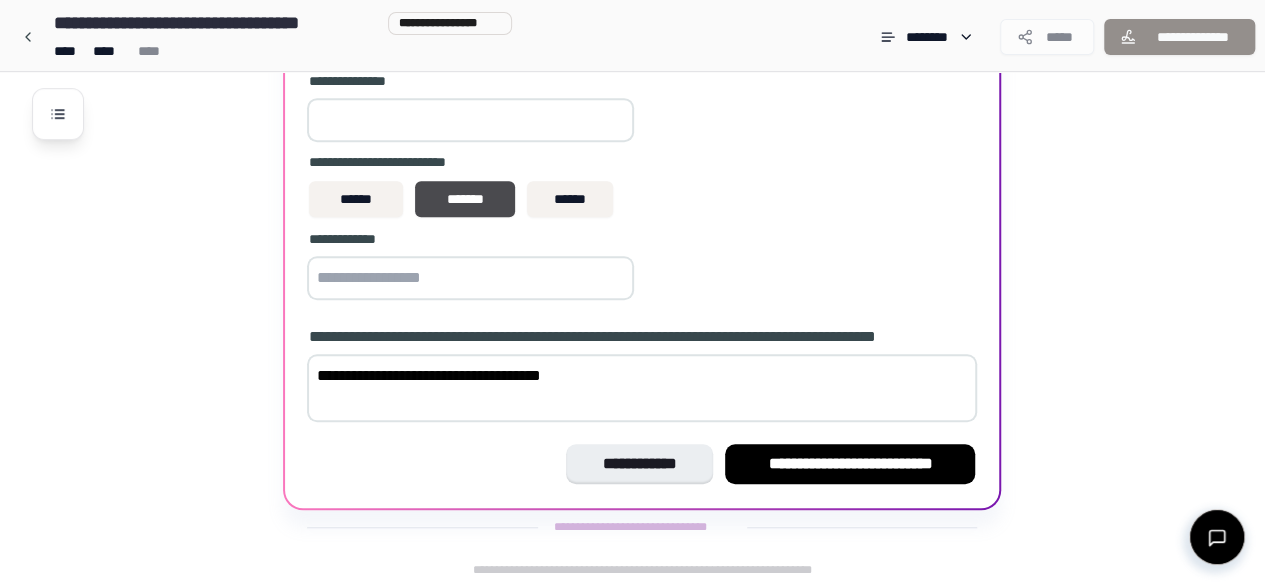 click at bounding box center (470, 278) 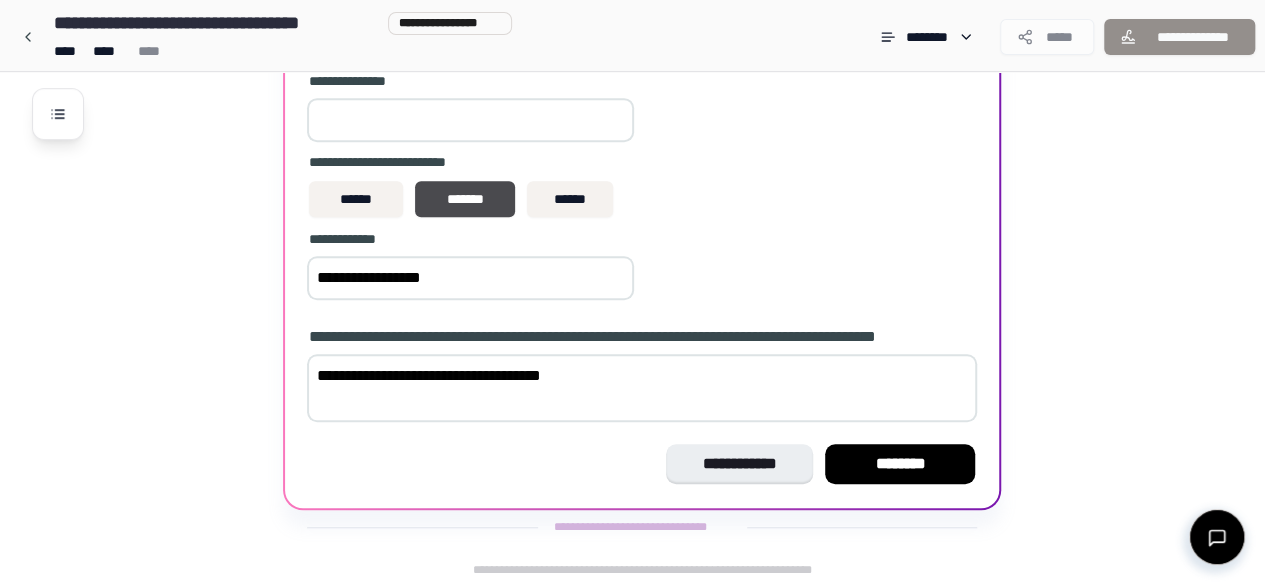 click on "**********" at bounding box center (470, 278) 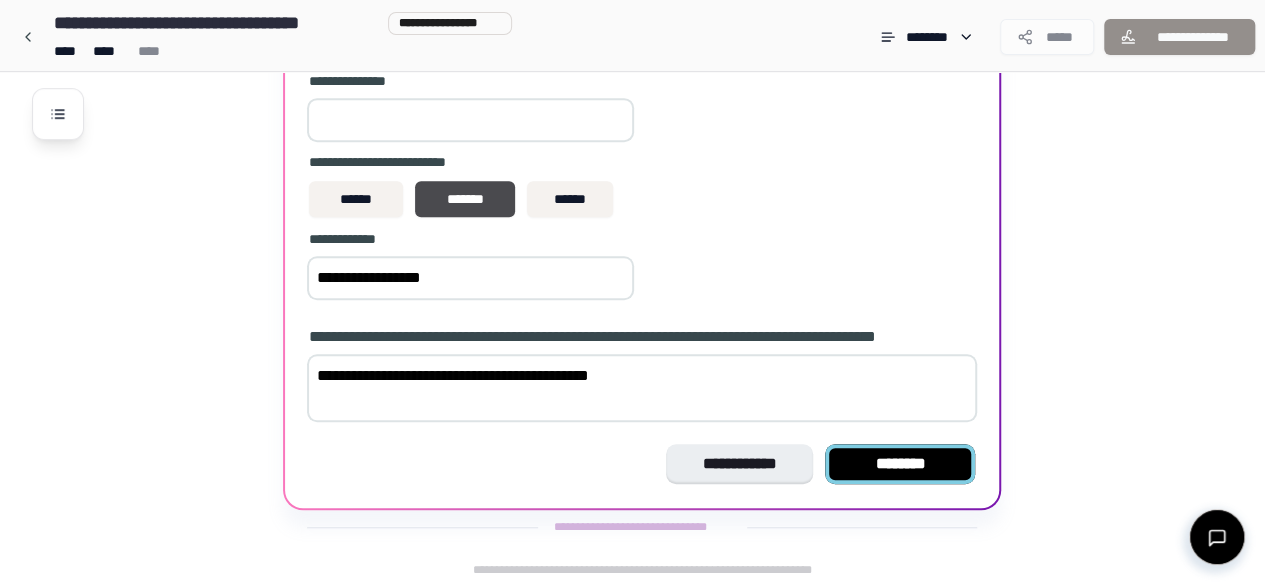 type on "**********" 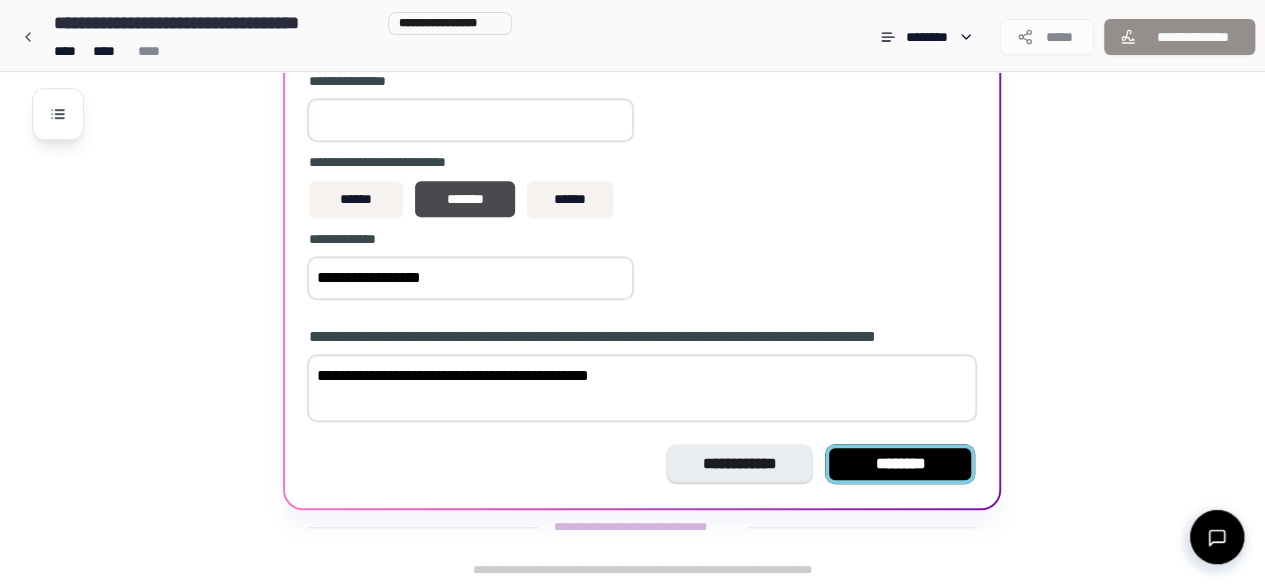 click on "********" at bounding box center [900, 464] 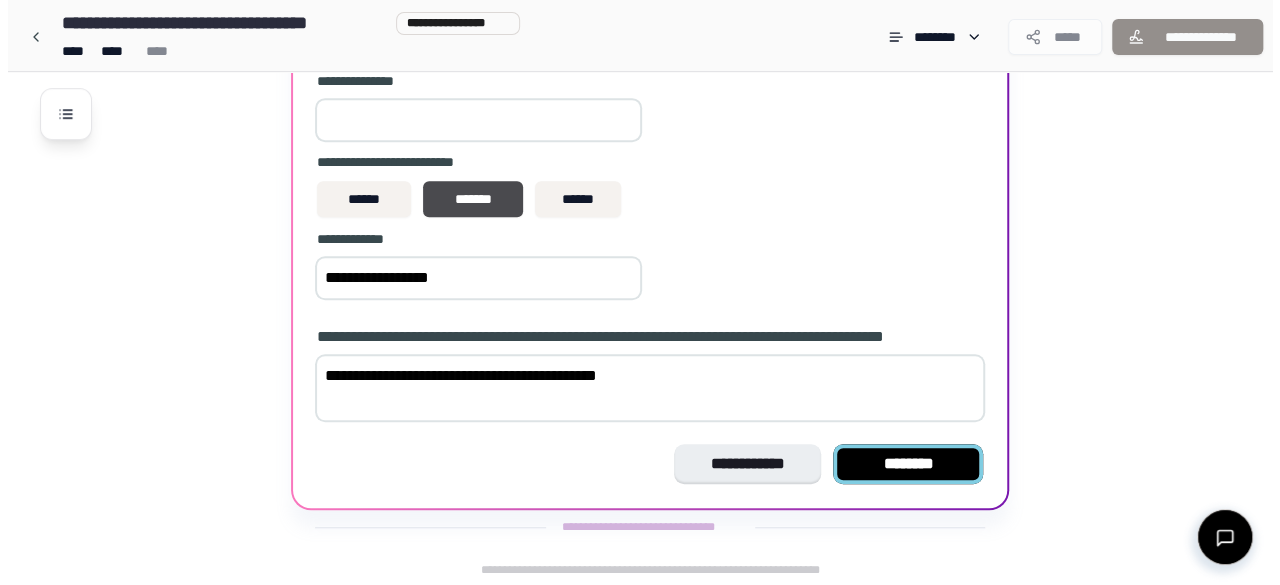 scroll, scrollTop: 176, scrollLeft: 0, axis: vertical 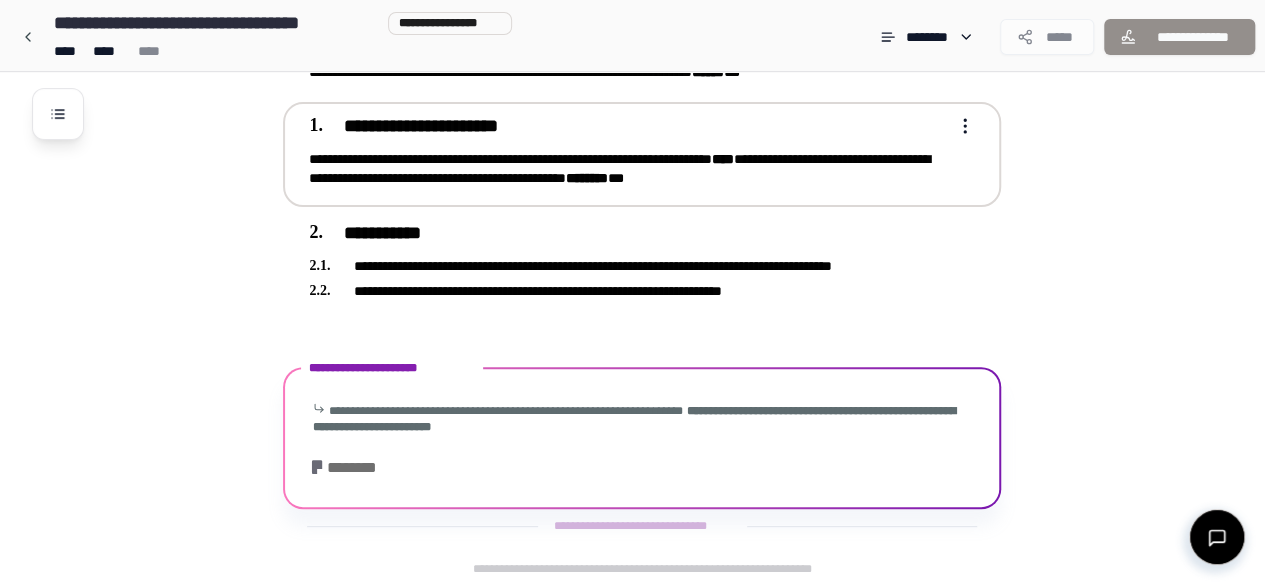 click on "**********" at bounding box center (628, 169) 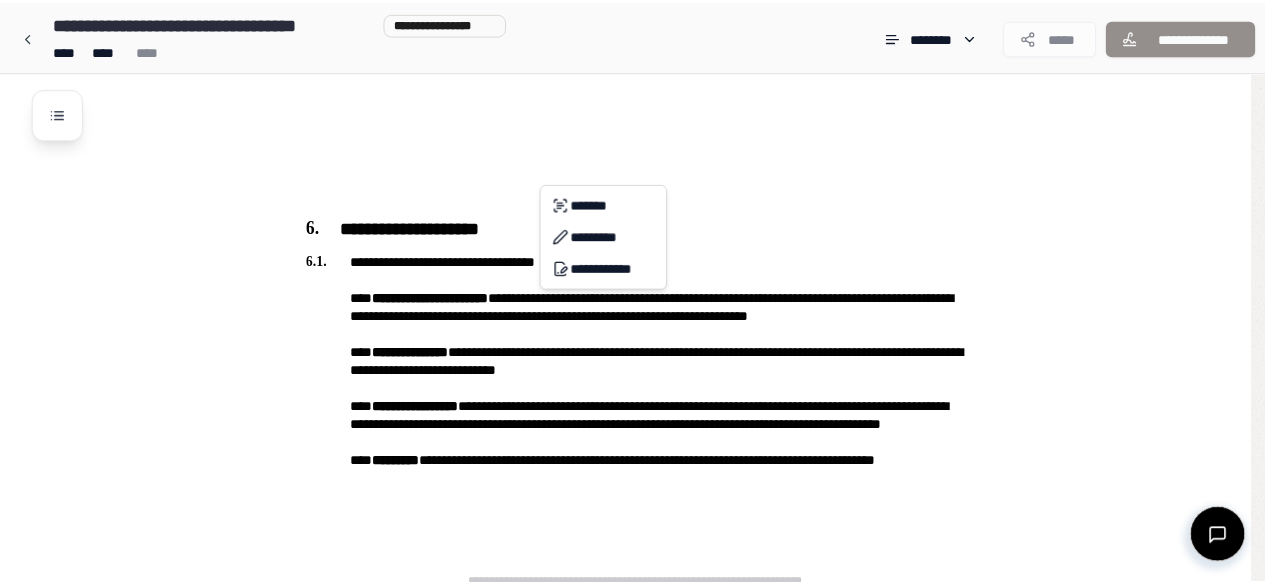 scroll, scrollTop: 1892, scrollLeft: 0, axis: vertical 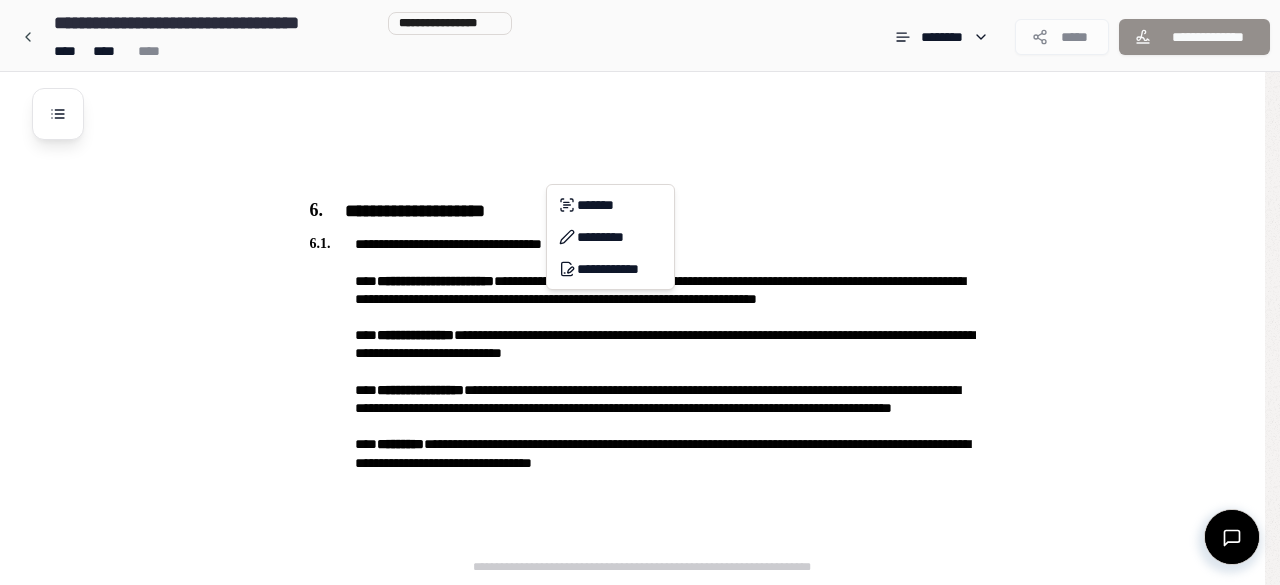 click on "**********" at bounding box center [640, -654] 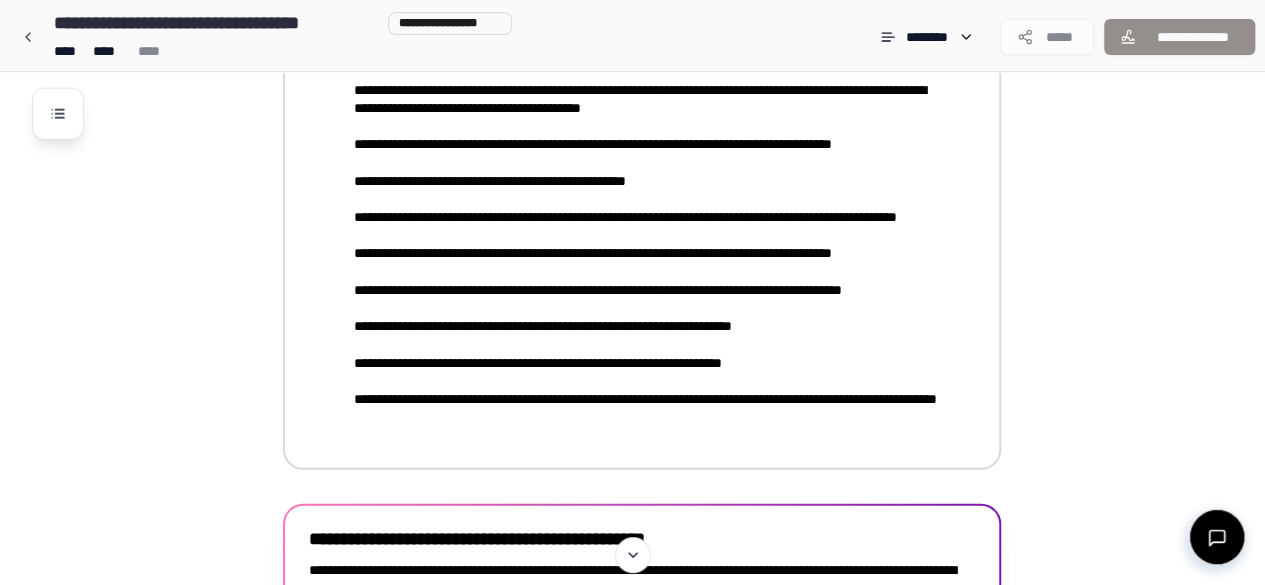 scroll, scrollTop: 2591, scrollLeft: 0, axis: vertical 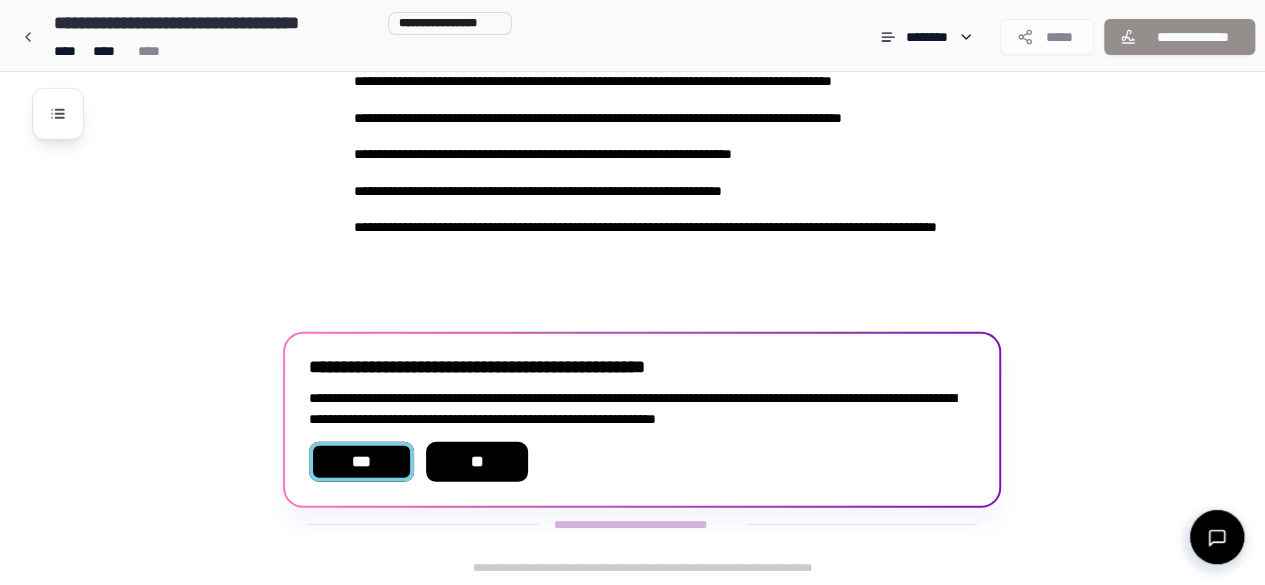 click on "***" at bounding box center (361, 462) 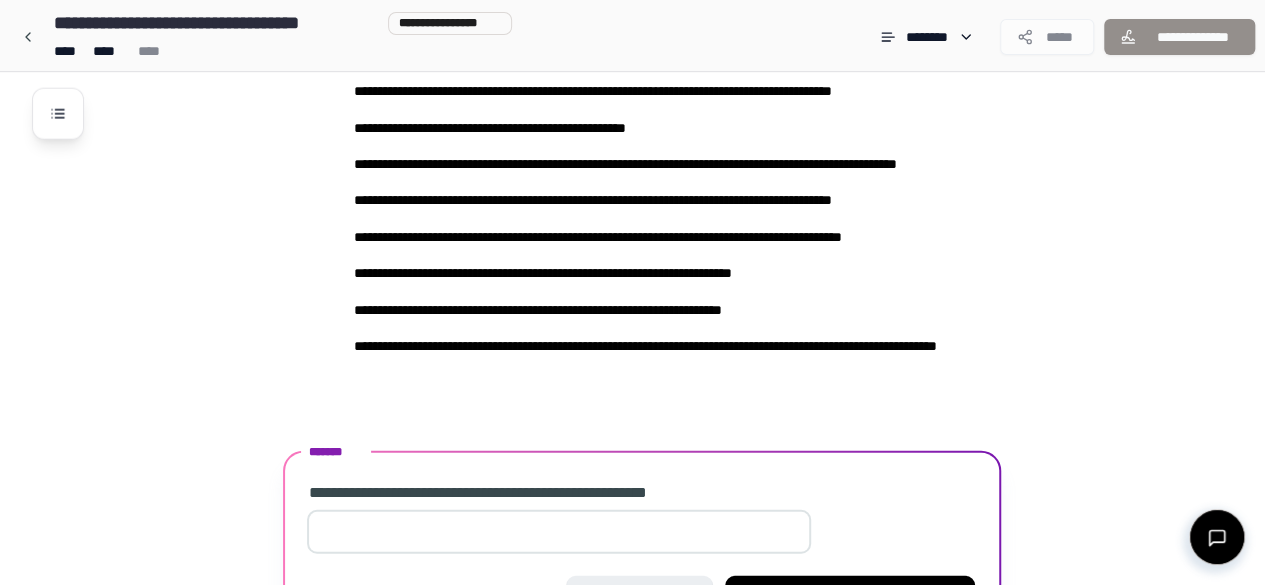 scroll, scrollTop: 2606, scrollLeft: 0, axis: vertical 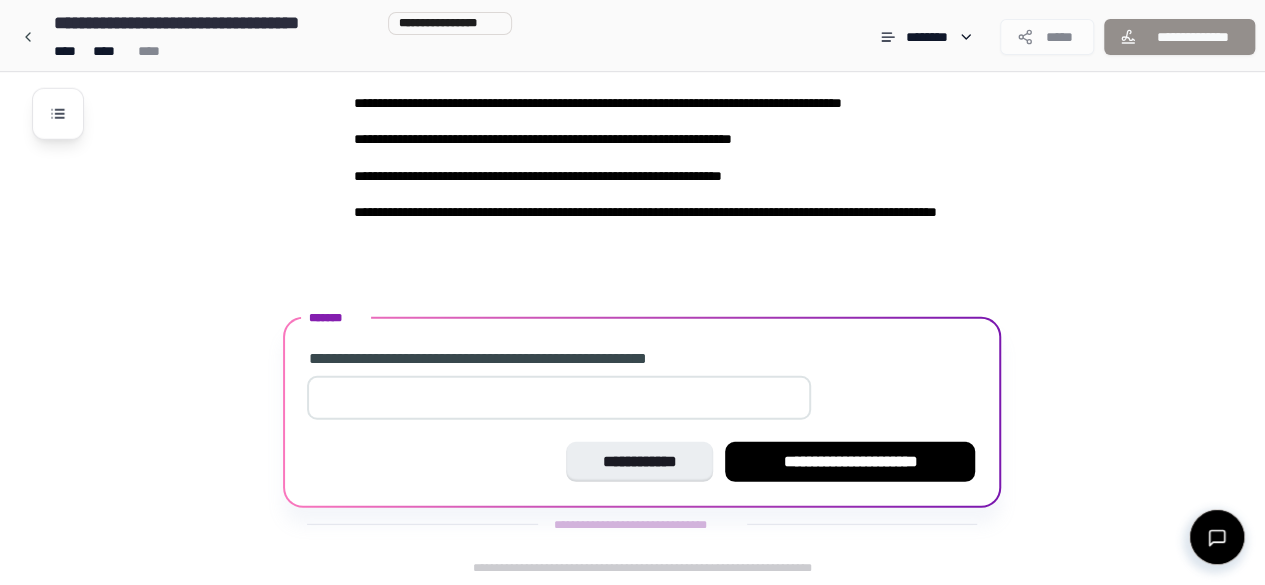 click at bounding box center [559, 398] 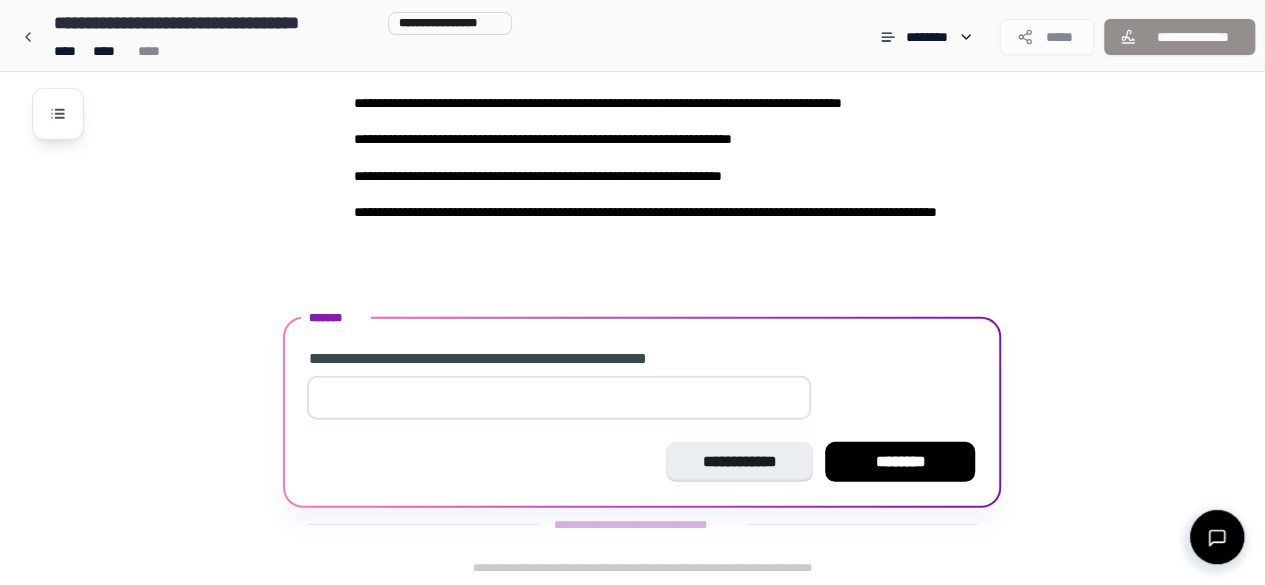 type on "***" 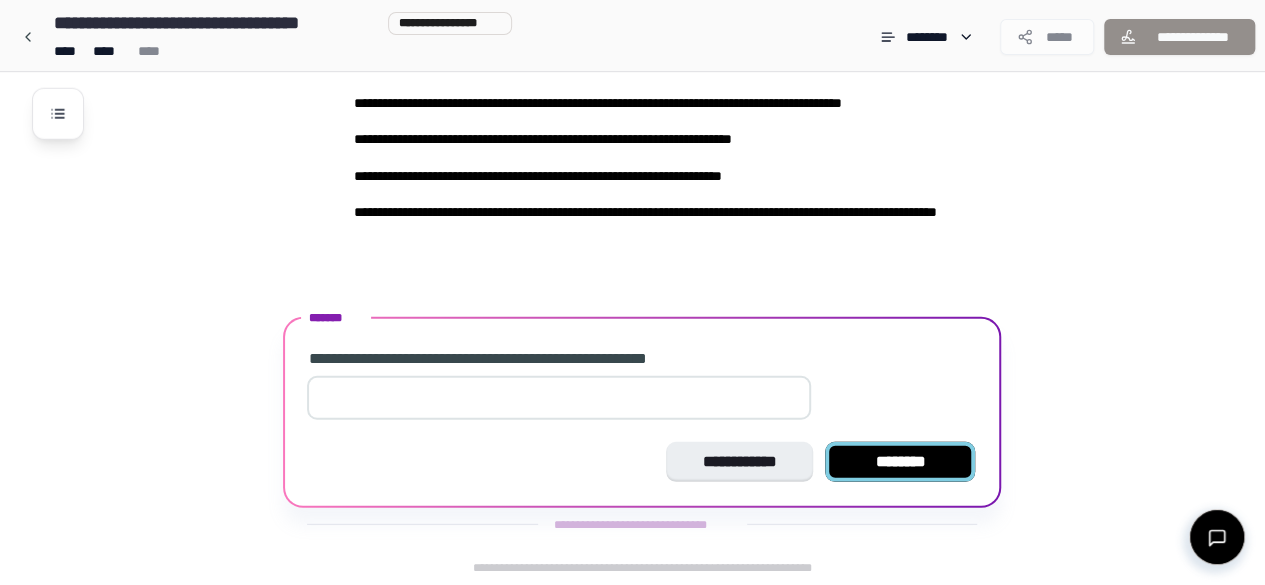 click on "********" at bounding box center [900, 462] 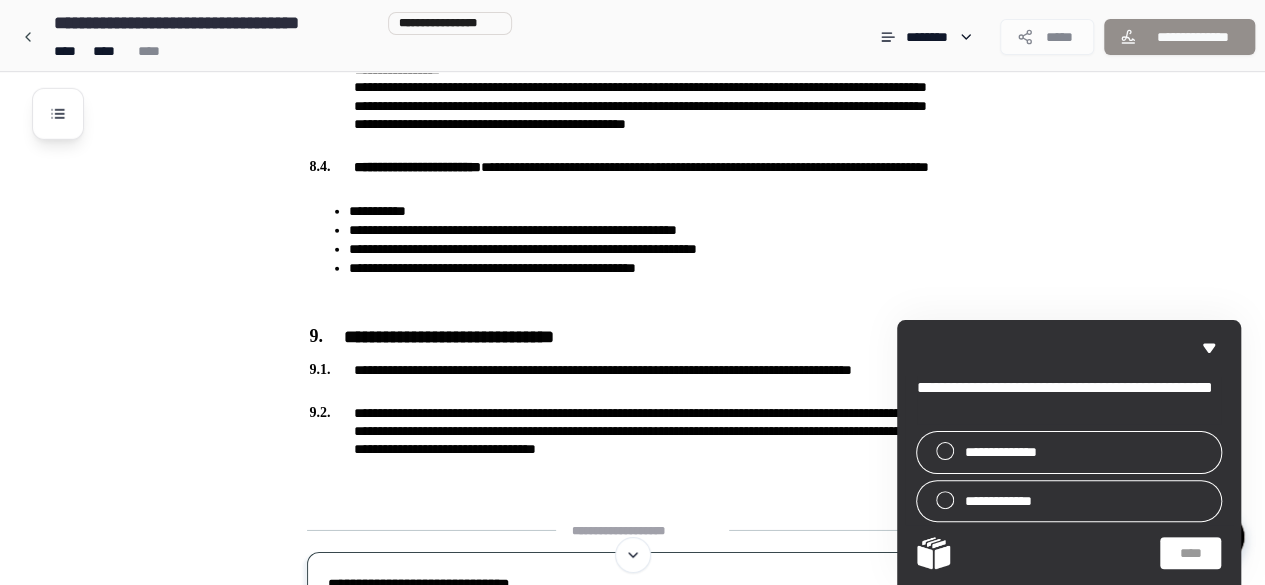 scroll, scrollTop: 3003, scrollLeft: 0, axis: vertical 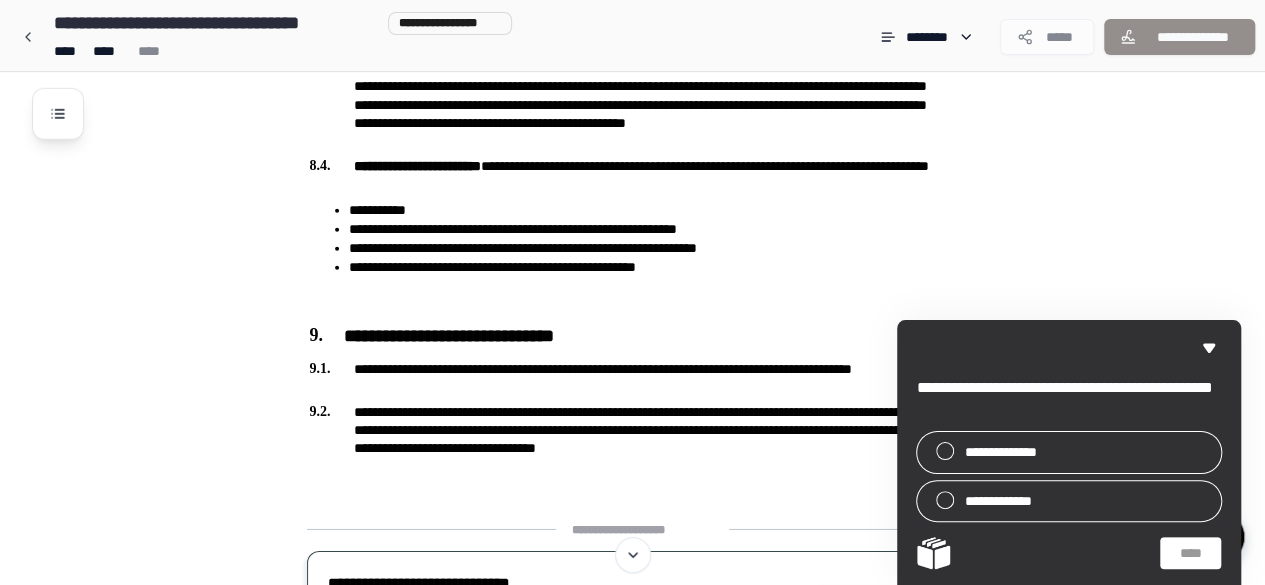 click on "**********" at bounding box center [658, -1003] 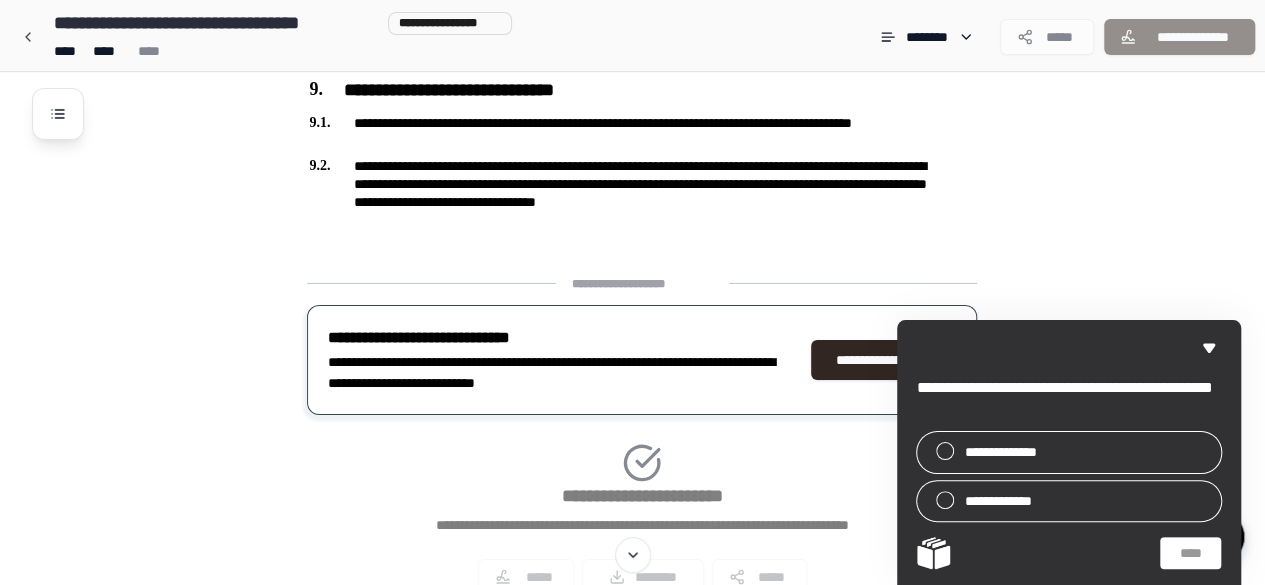 scroll, scrollTop: 3342, scrollLeft: 0, axis: vertical 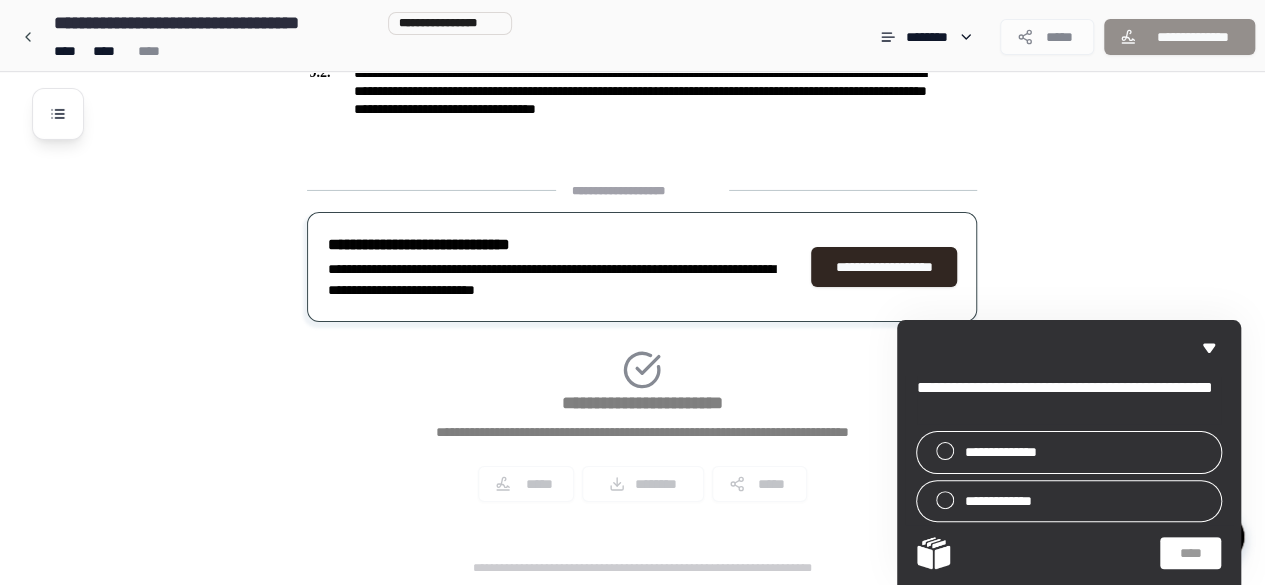 click on "**********" at bounding box center [658, -1342] 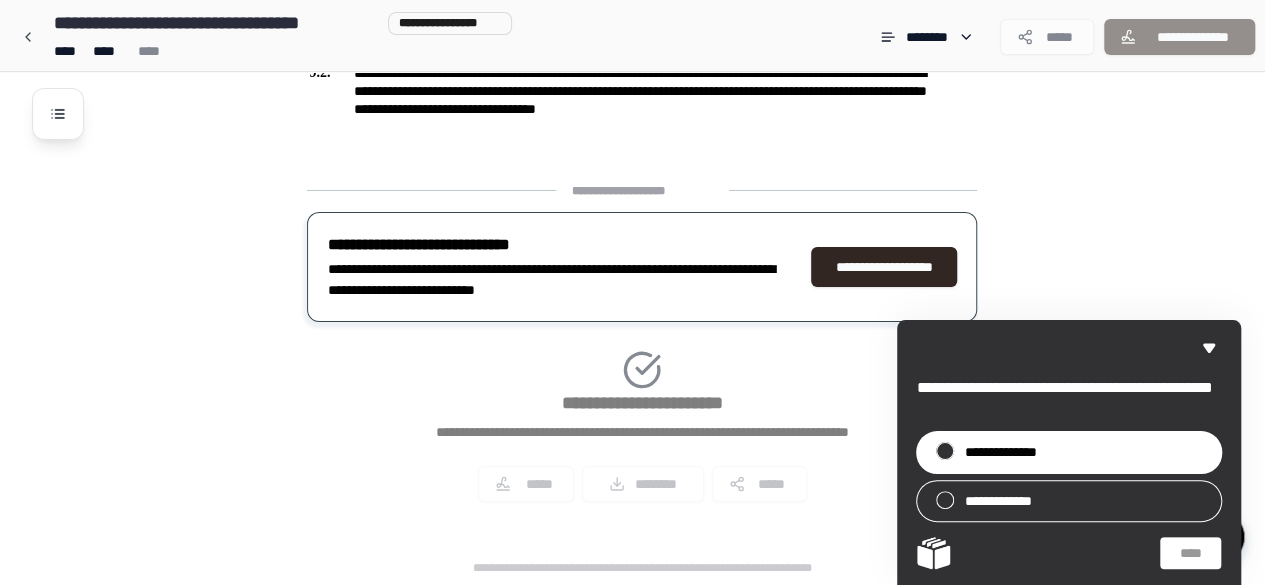 click on "**********" at bounding box center [1069, 452] 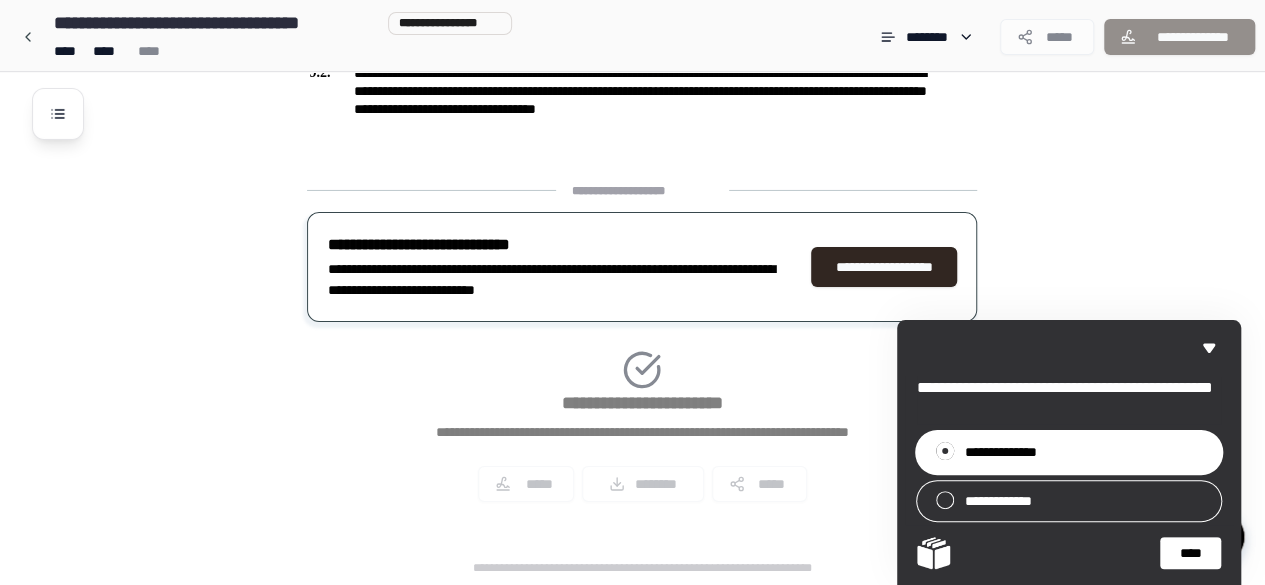 click on "****" at bounding box center [1190, 553] 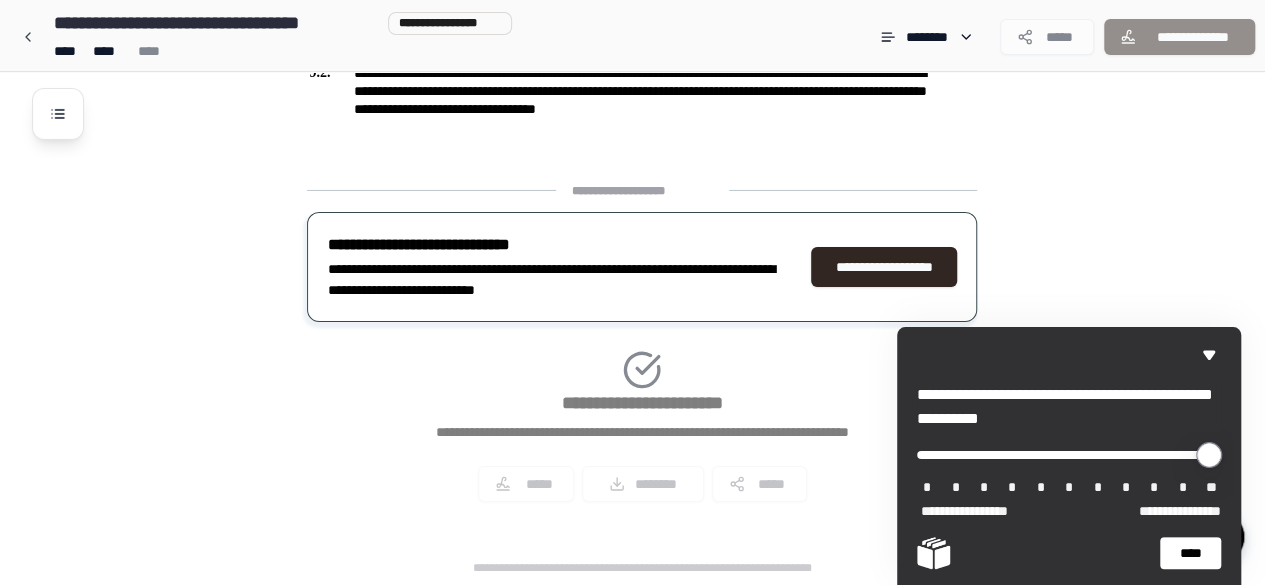 type on "*" 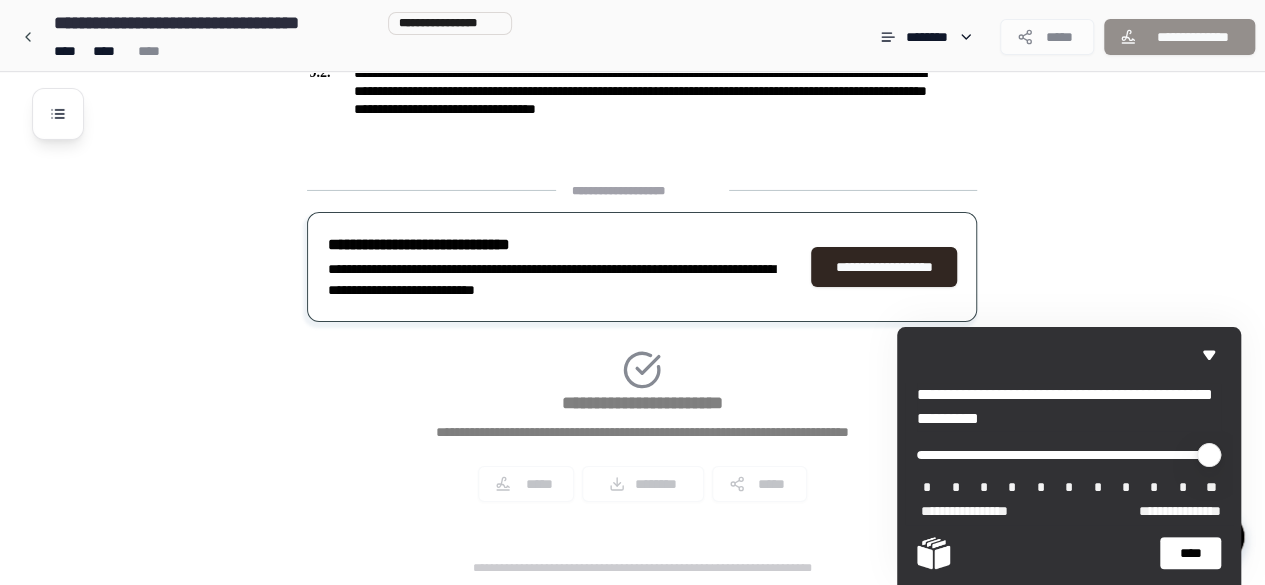 click on "****" at bounding box center [1190, 553] 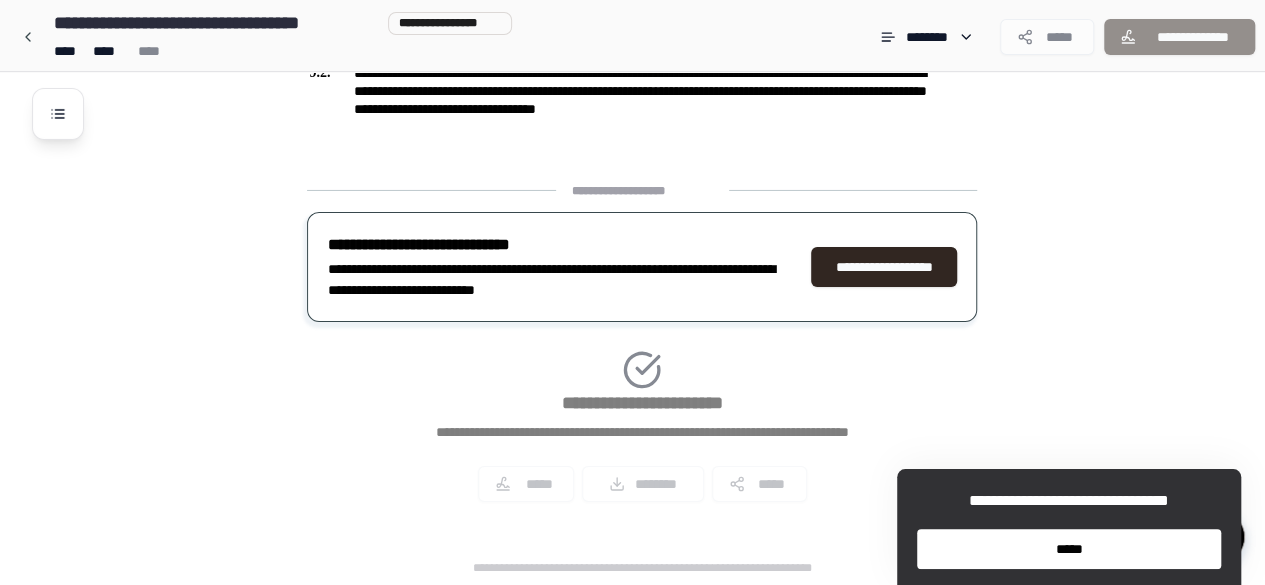 click on "*****" at bounding box center (1069, 549) 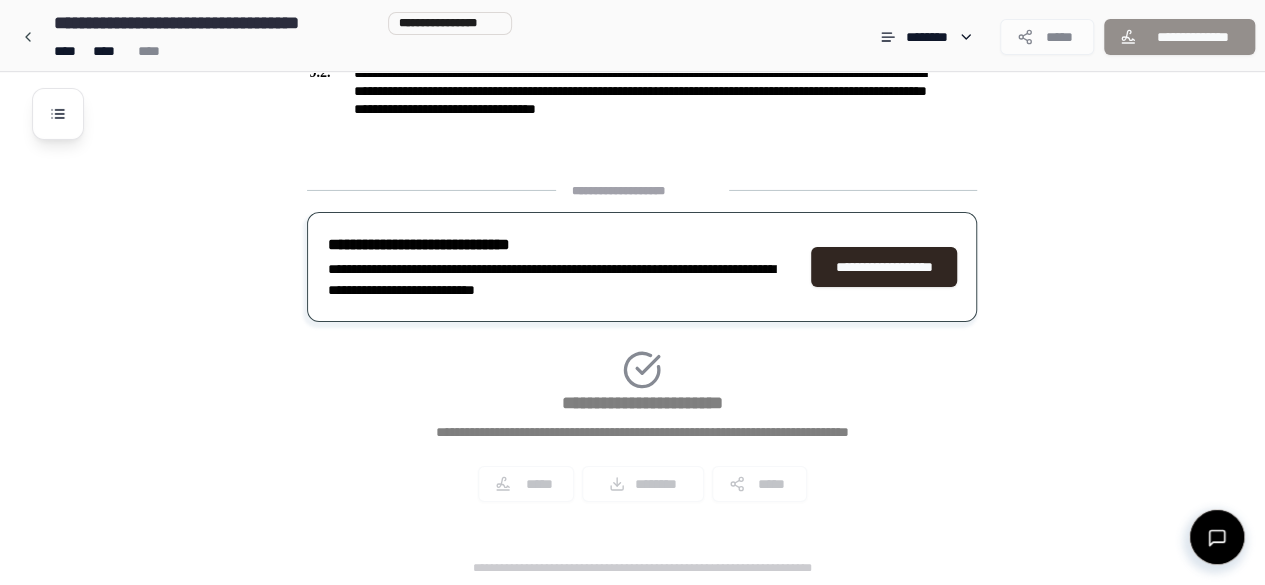 drag, startPoint x: 630, startPoint y: 386, endPoint x: 715, endPoint y: 459, distance: 112.04463 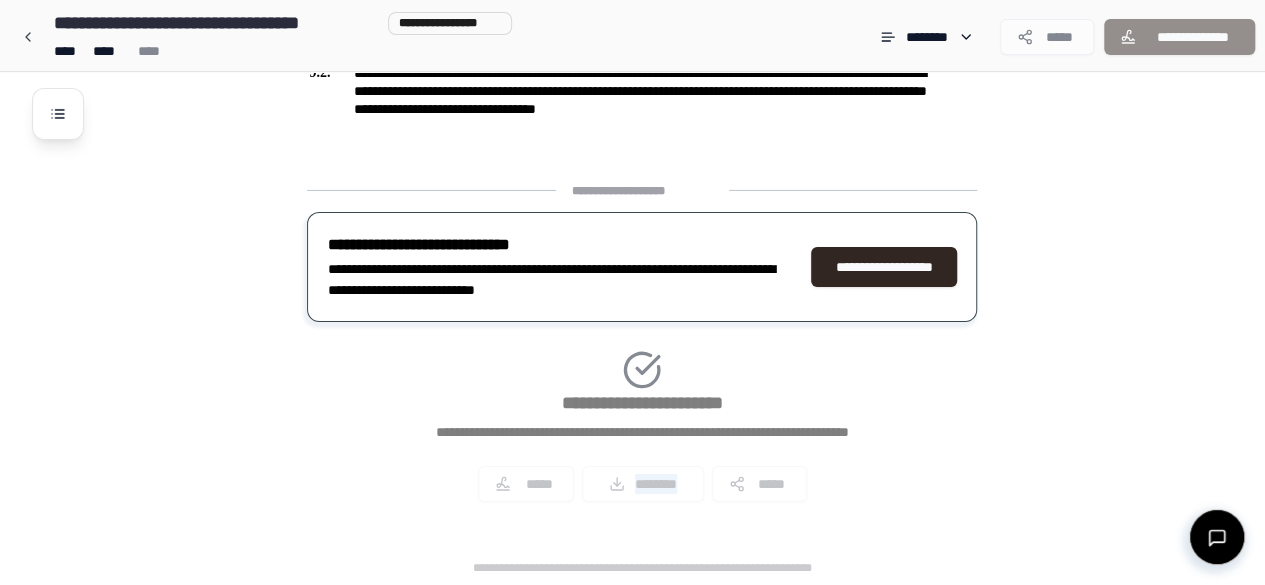 click on "**********" at bounding box center (642, 350) 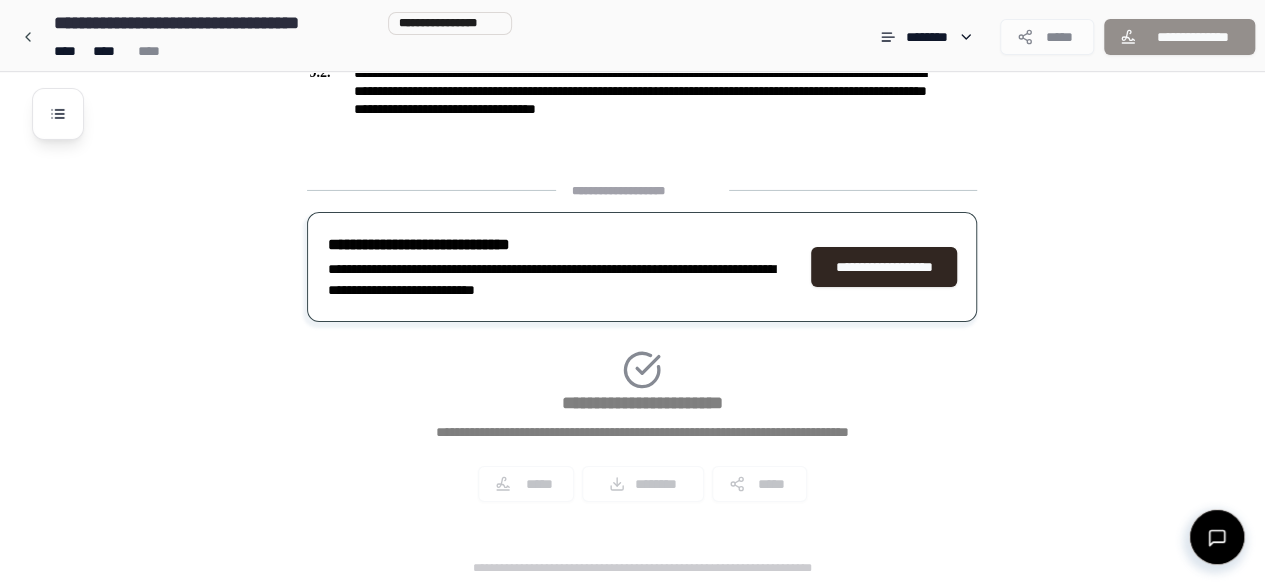 click on "**********" at bounding box center (642, 350) 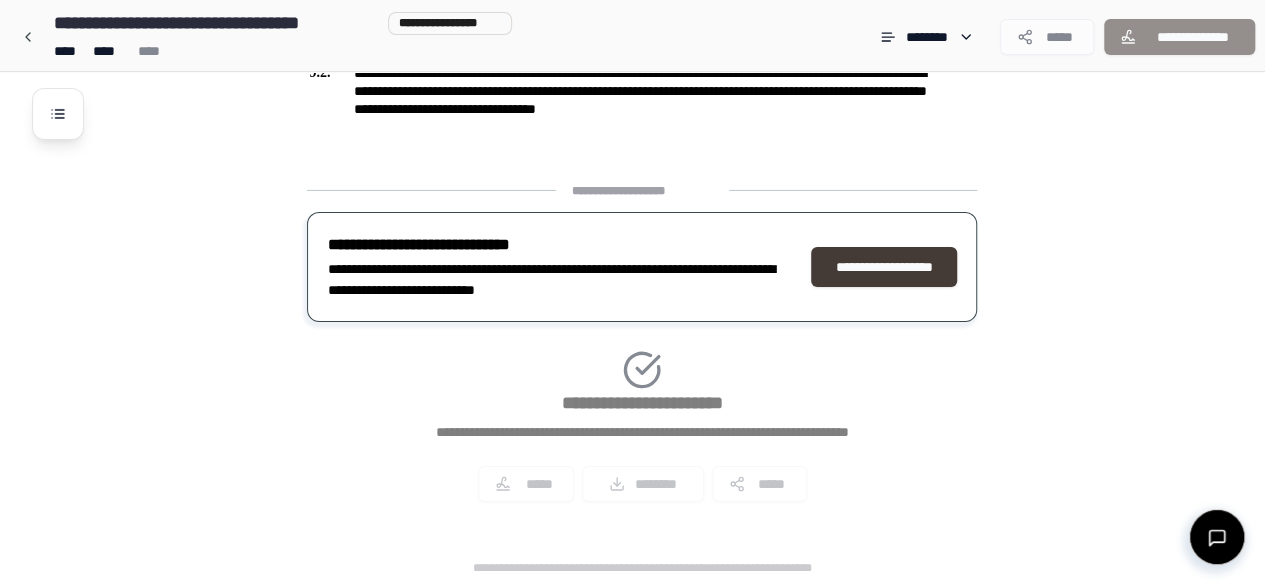 click on "**********" at bounding box center [884, 267] 